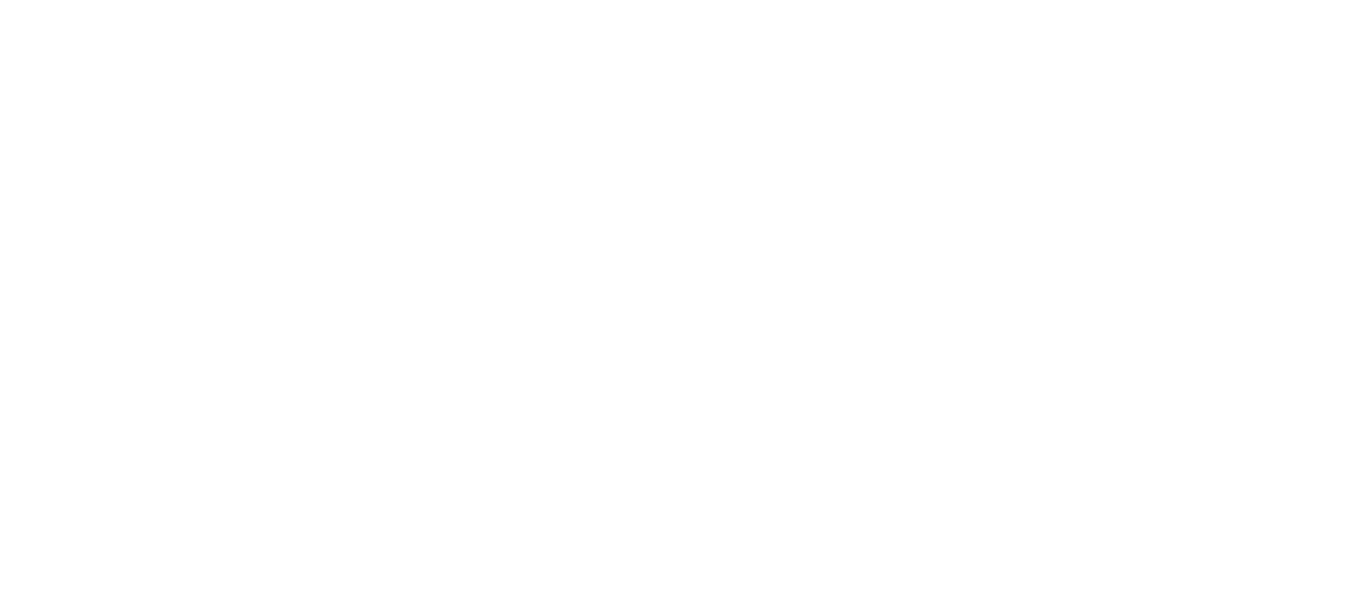 scroll, scrollTop: 0, scrollLeft: 0, axis: both 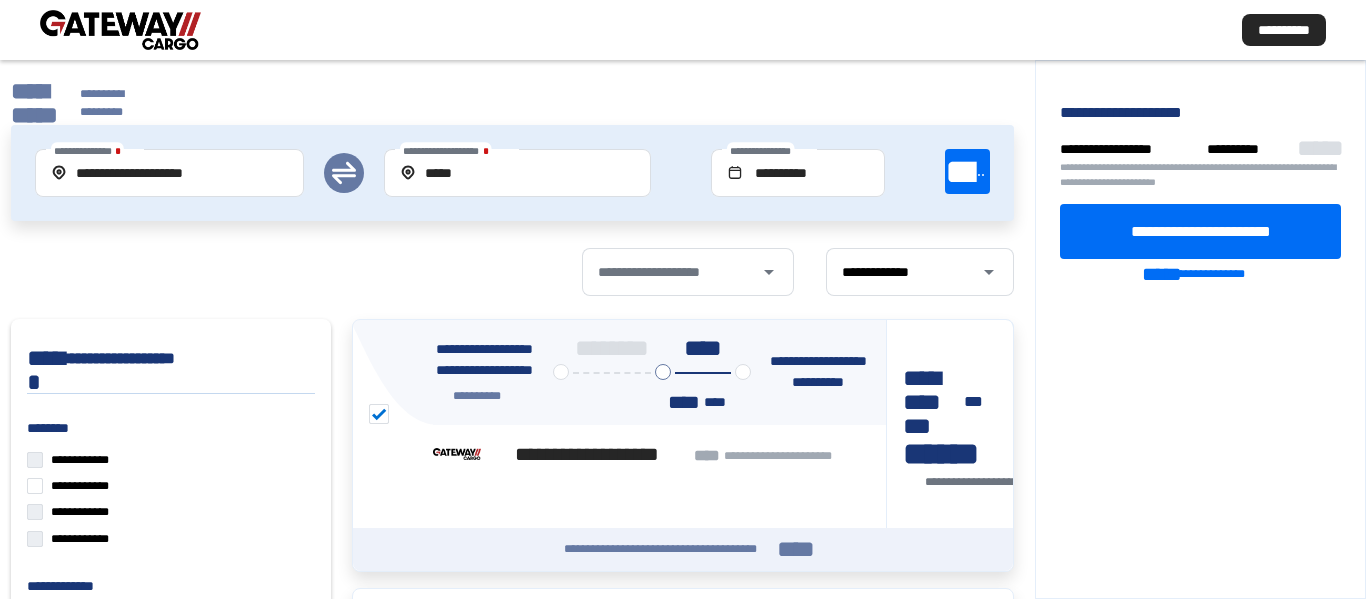 click on "**********" 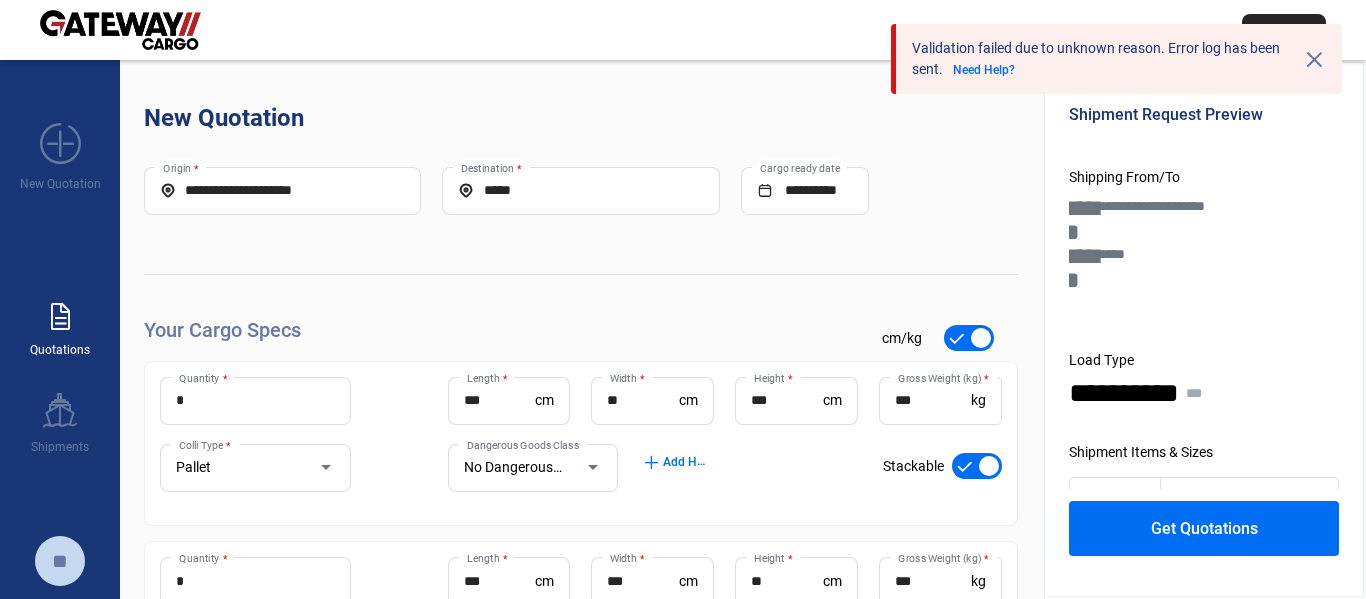 click on "paper_text" at bounding box center (60, 317) 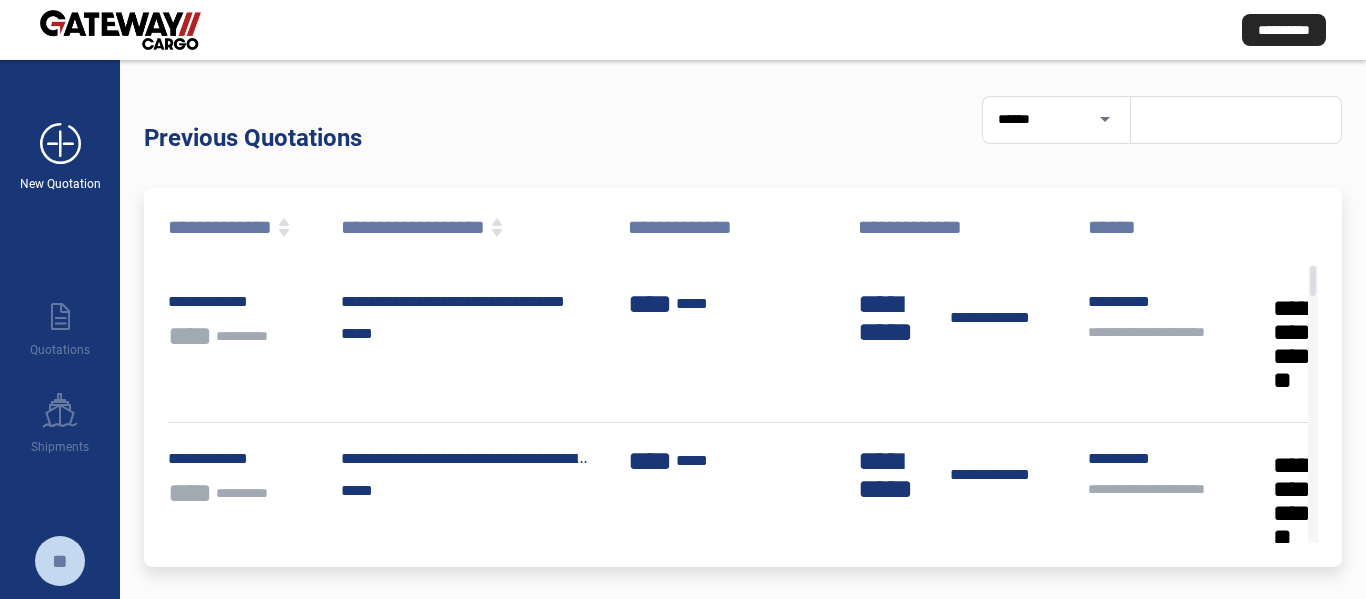 click on "add_new" at bounding box center [60, 144] 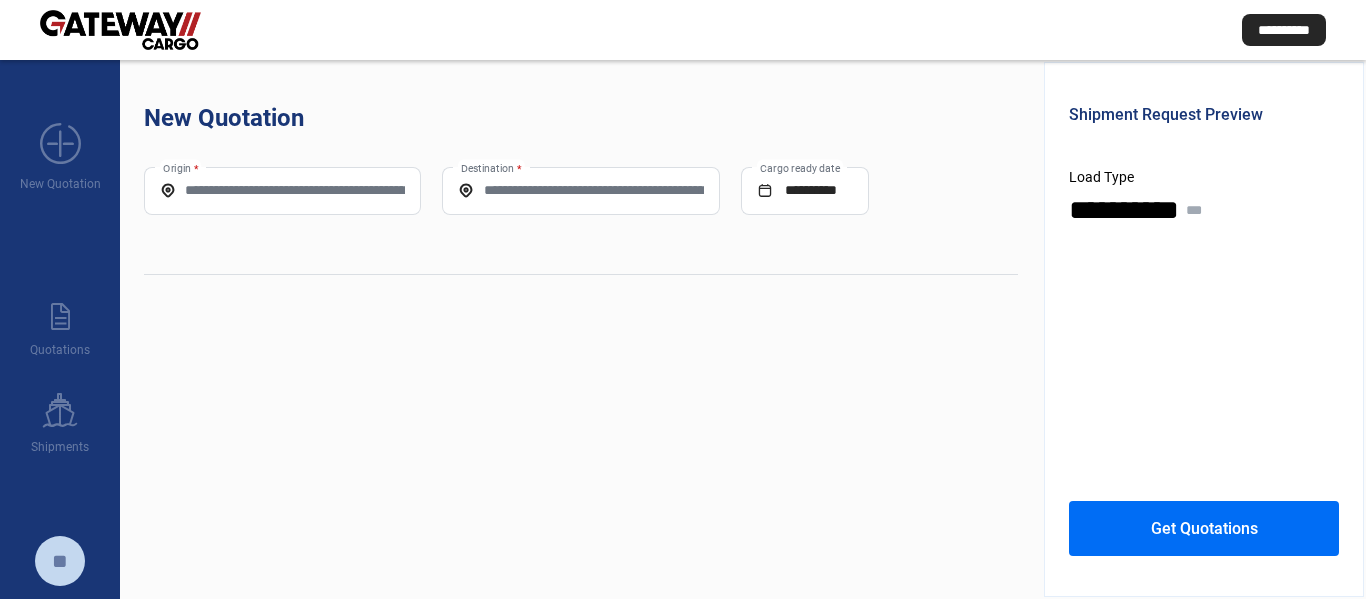 drag, startPoint x: 238, startPoint y: 164, endPoint x: 235, endPoint y: 186, distance: 22.203604 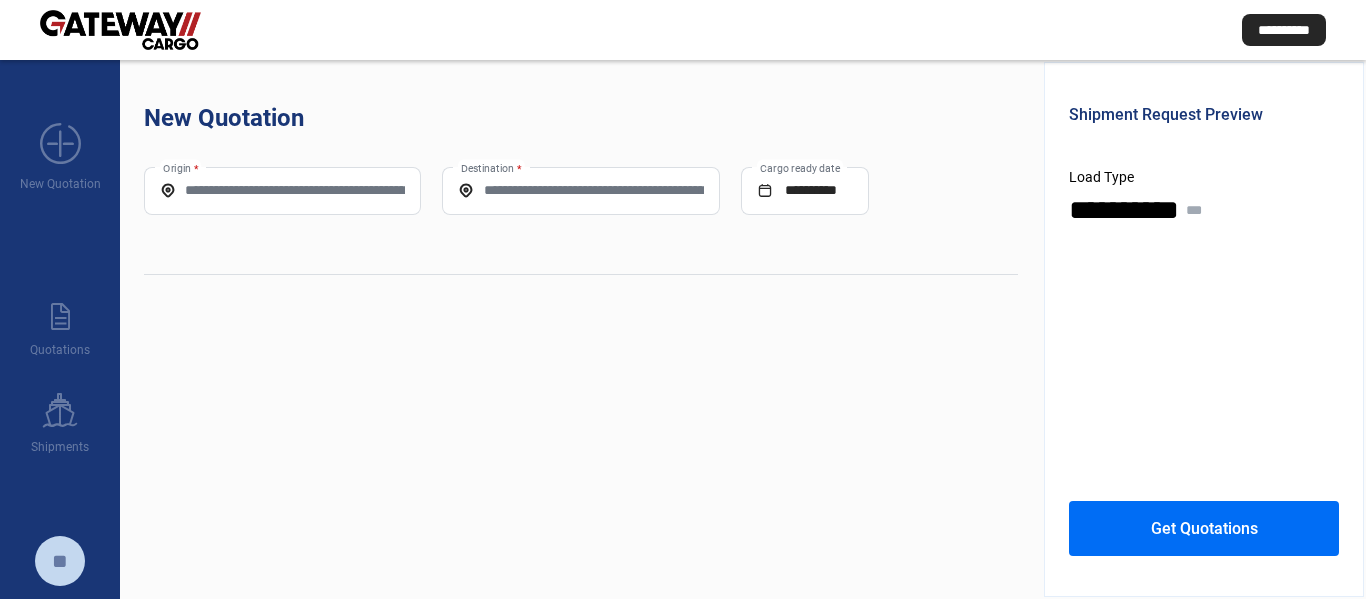 click on "**********" 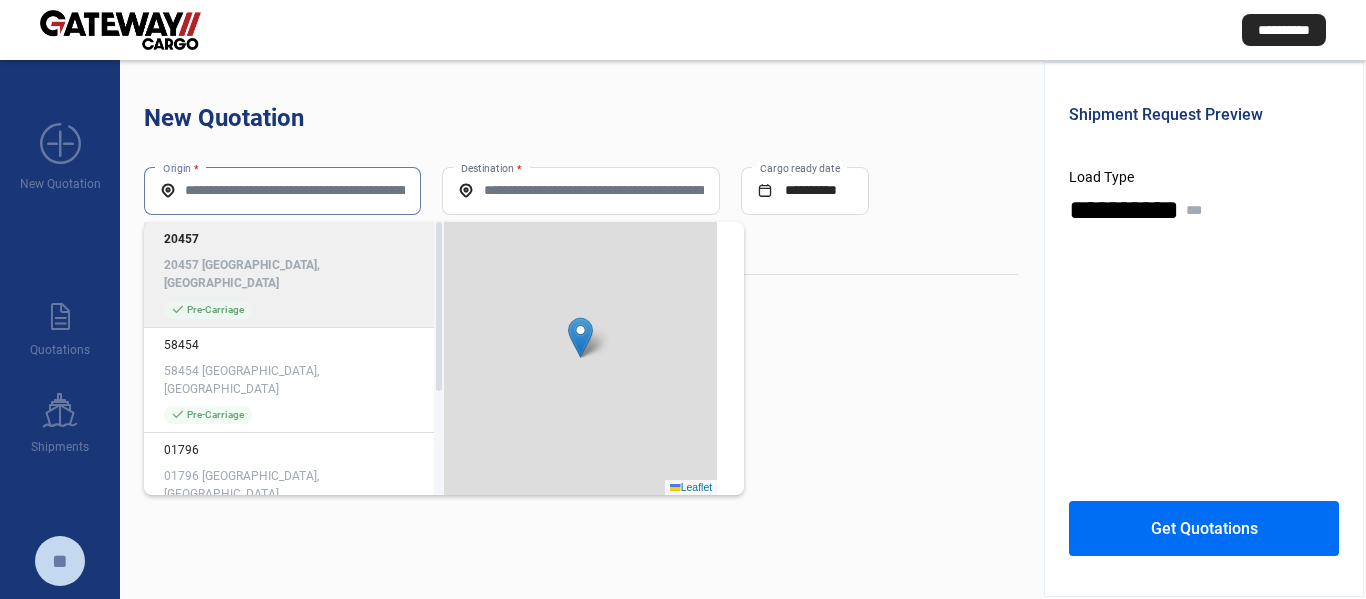 paste on "*****" 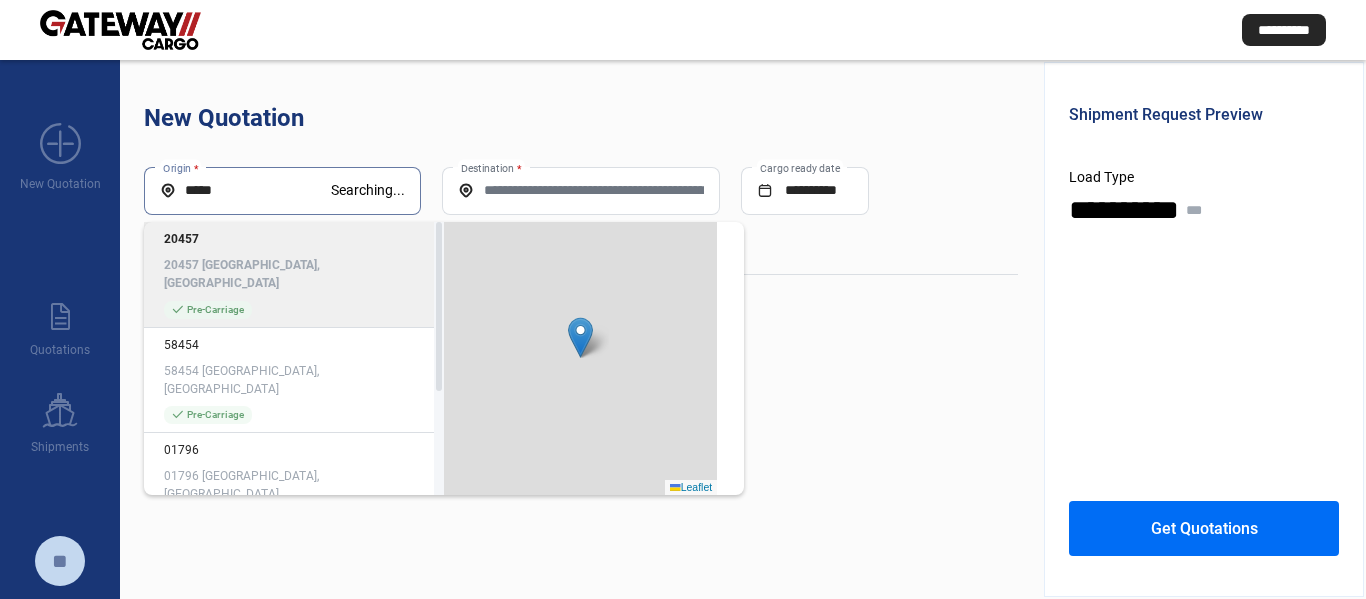 type on "*****" 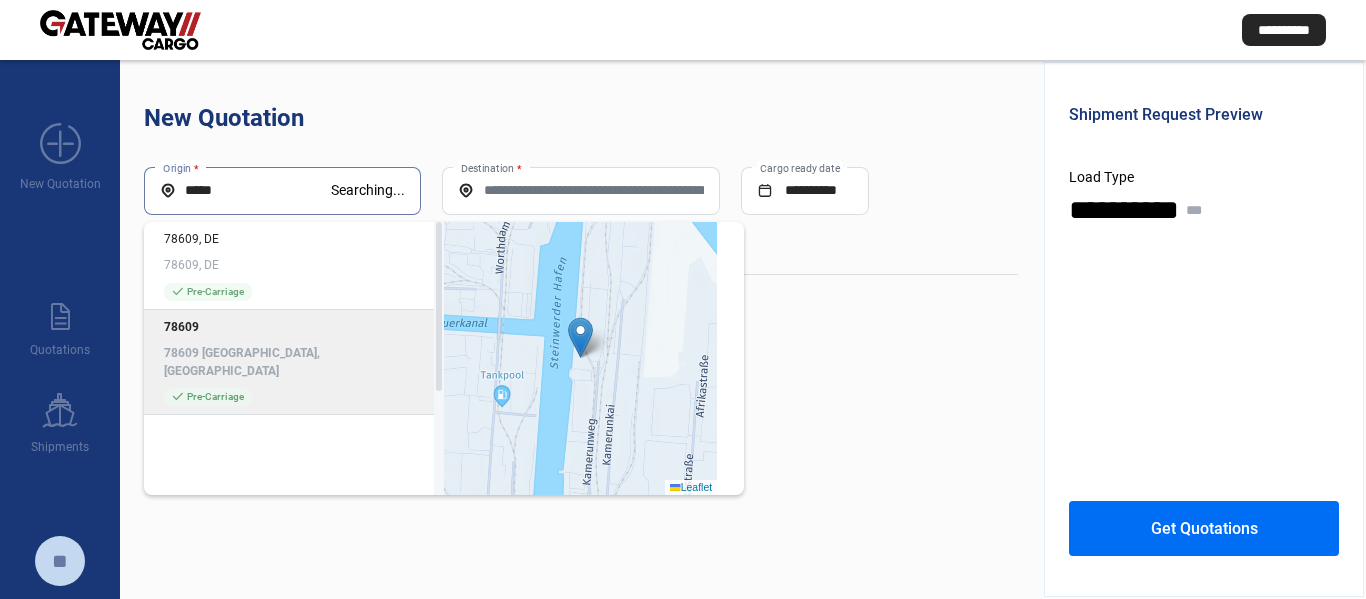 click on "78609 [GEOGRAPHIC_DATA], [GEOGRAPHIC_DATA]" 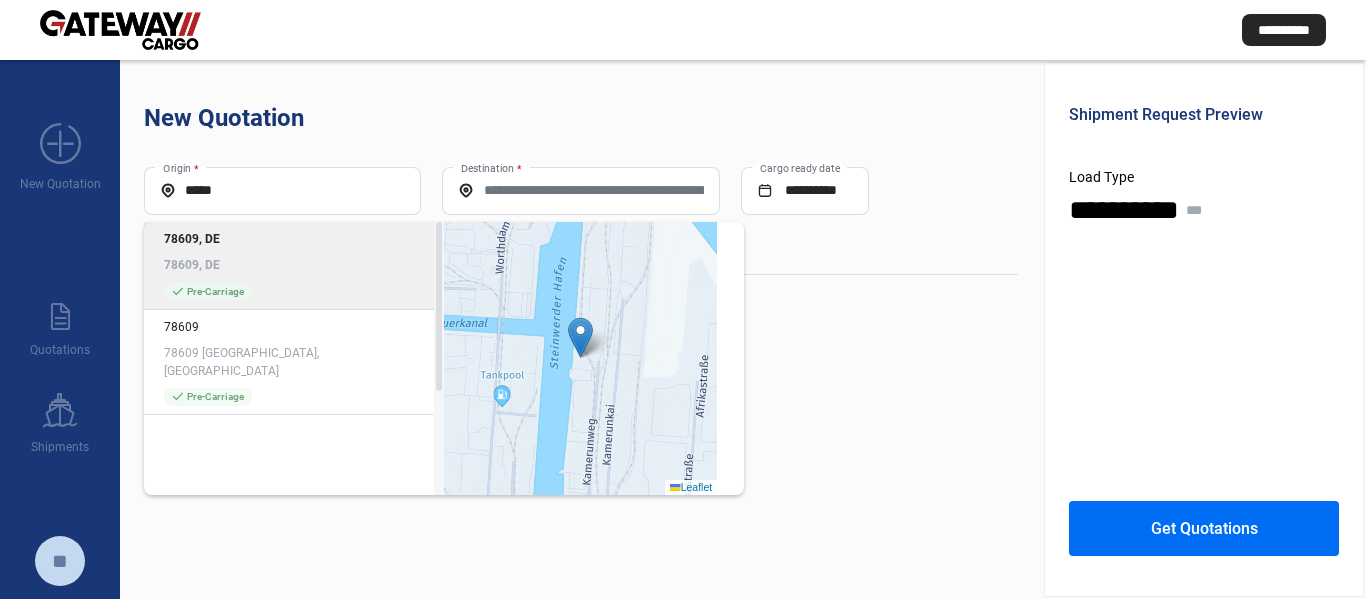 click on "Destination *" at bounding box center [580, 190] 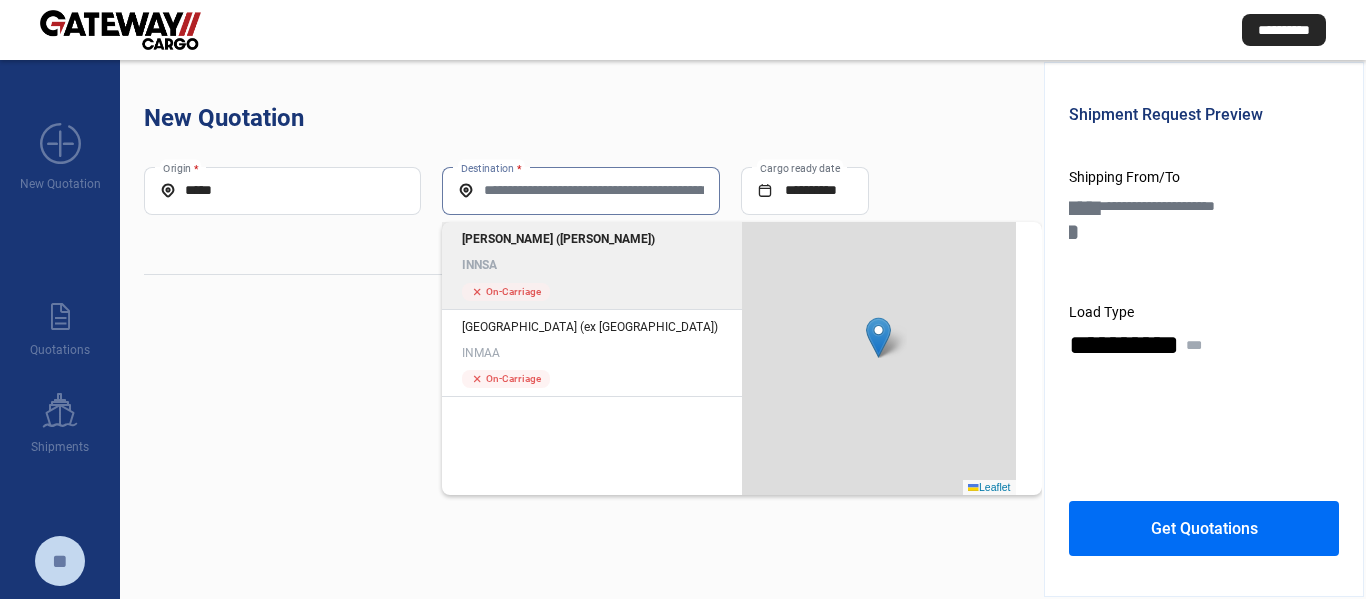 click on "INNSA" 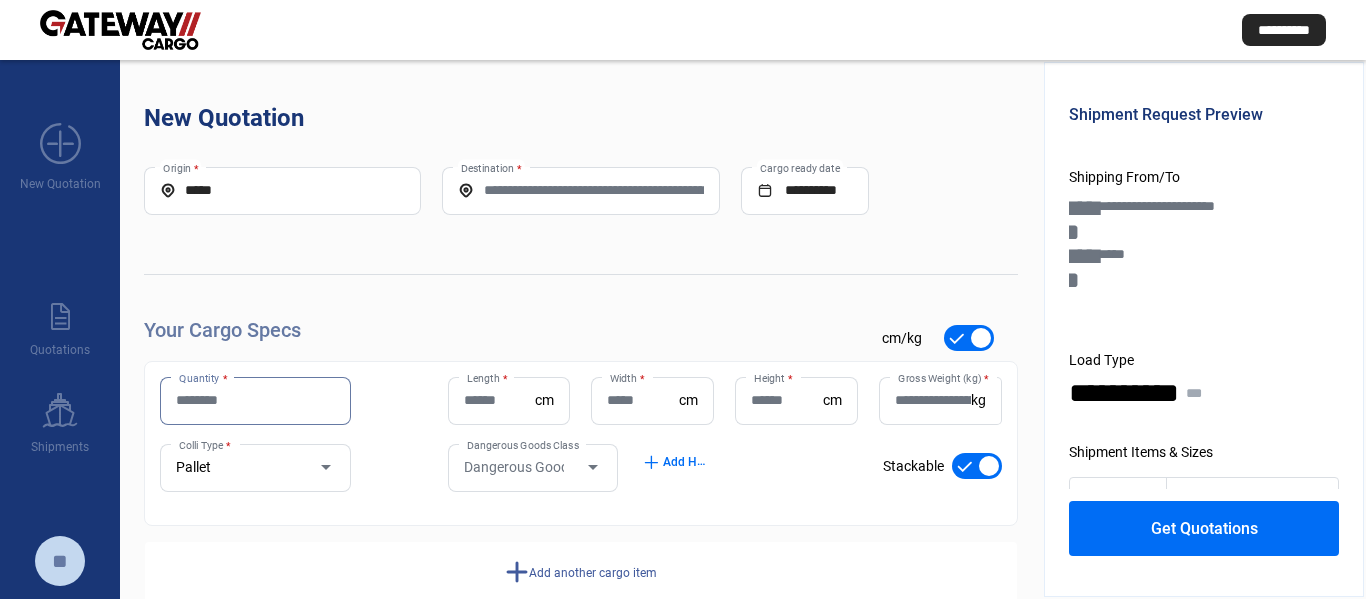 click on "Quantity *" at bounding box center [255, 400] 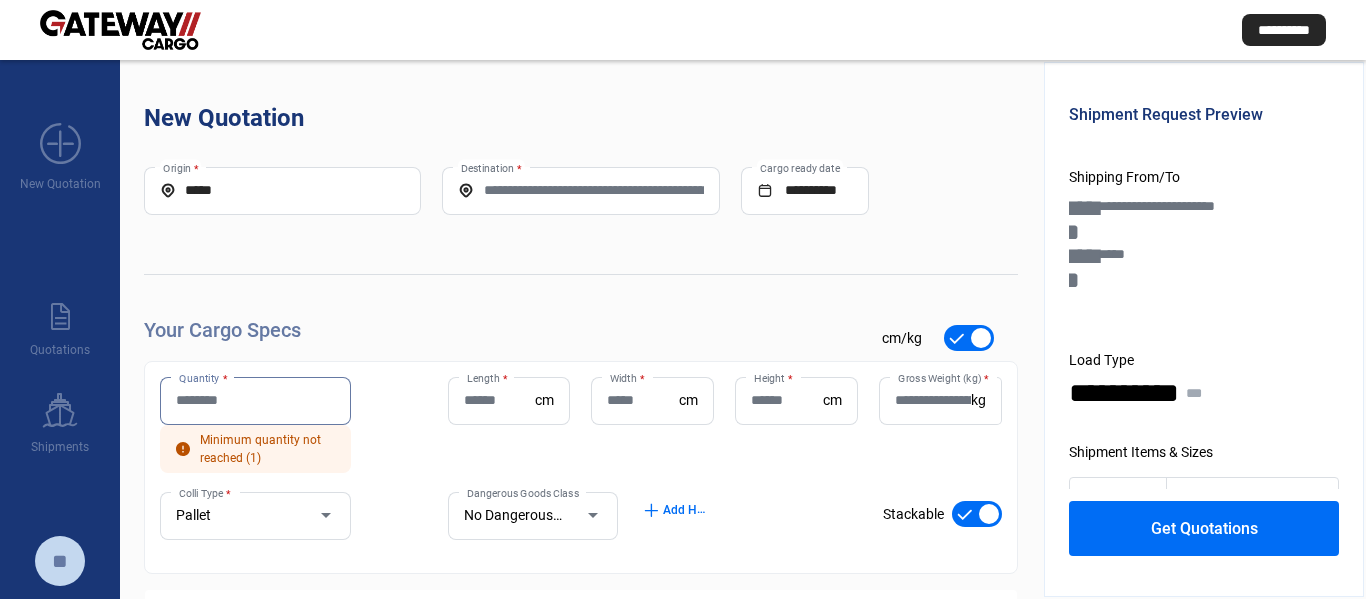 drag, startPoint x: 224, startPoint y: 409, endPoint x: 231, endPoint y: 401, distance: 10.630146 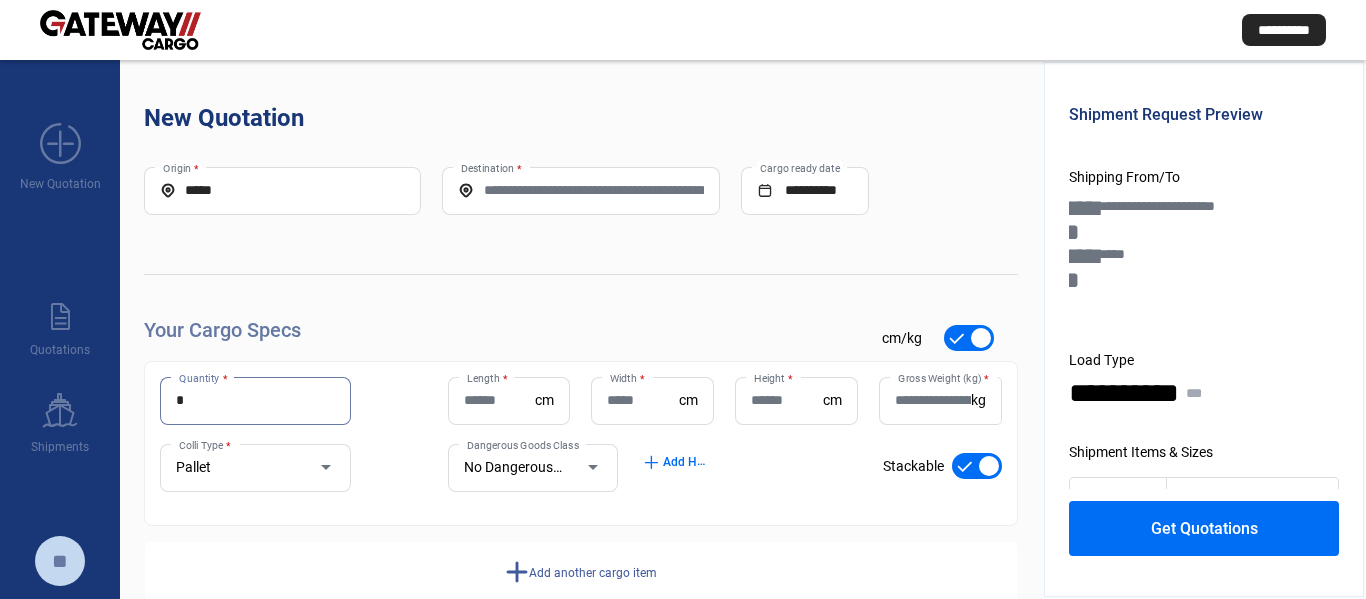 type on "*" 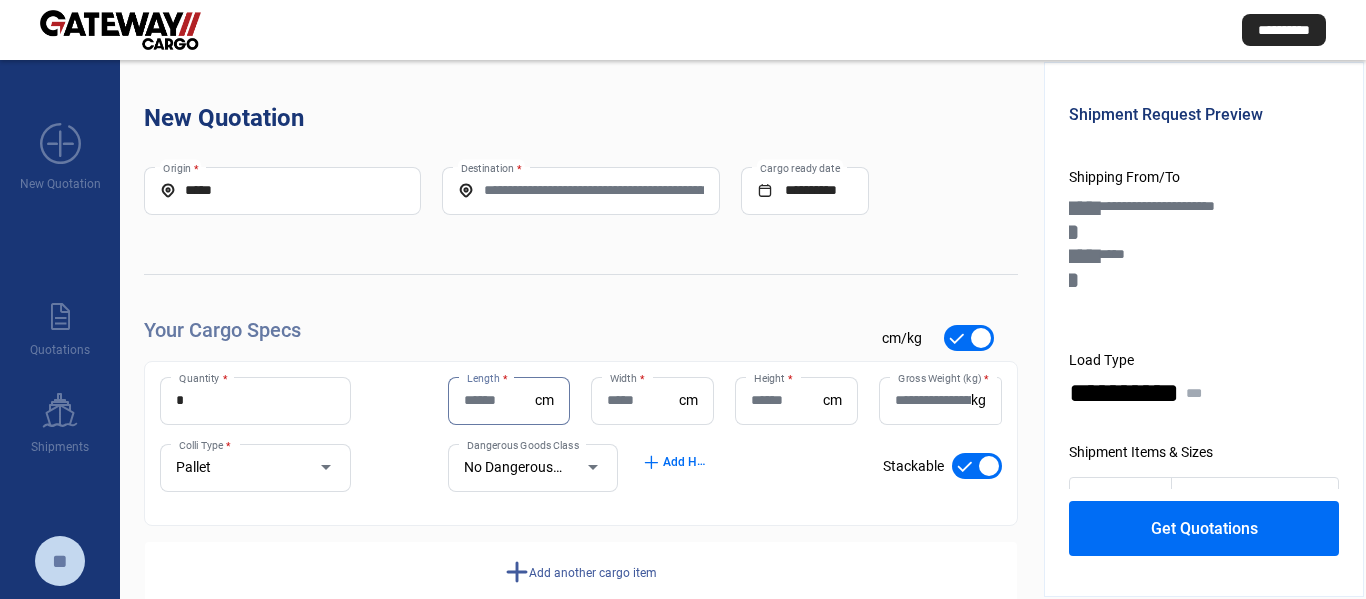 click on "Length  *" 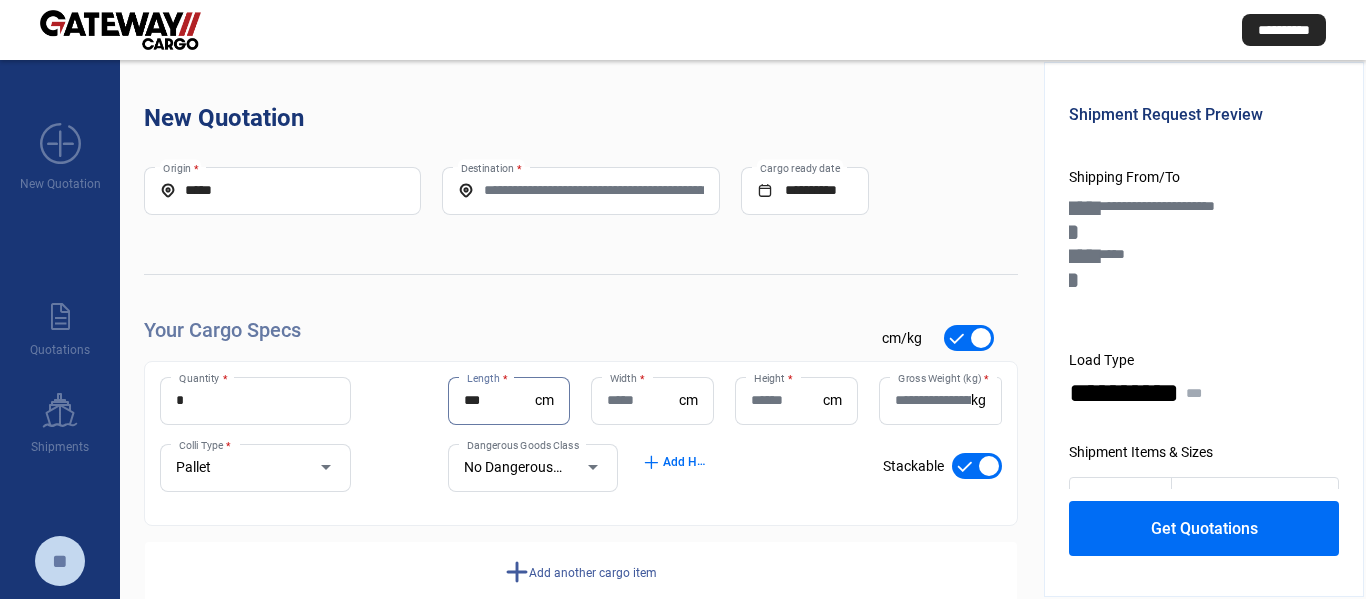 type on "***" 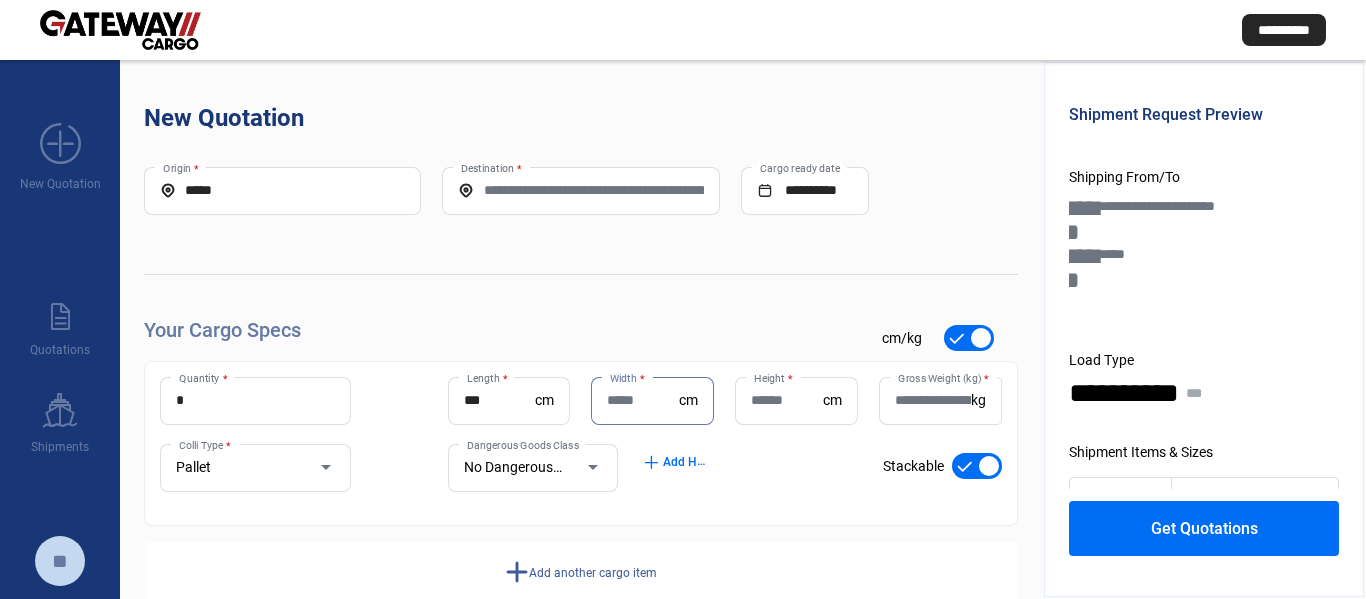 click on "Width  *" at bounding box center [643, 400] 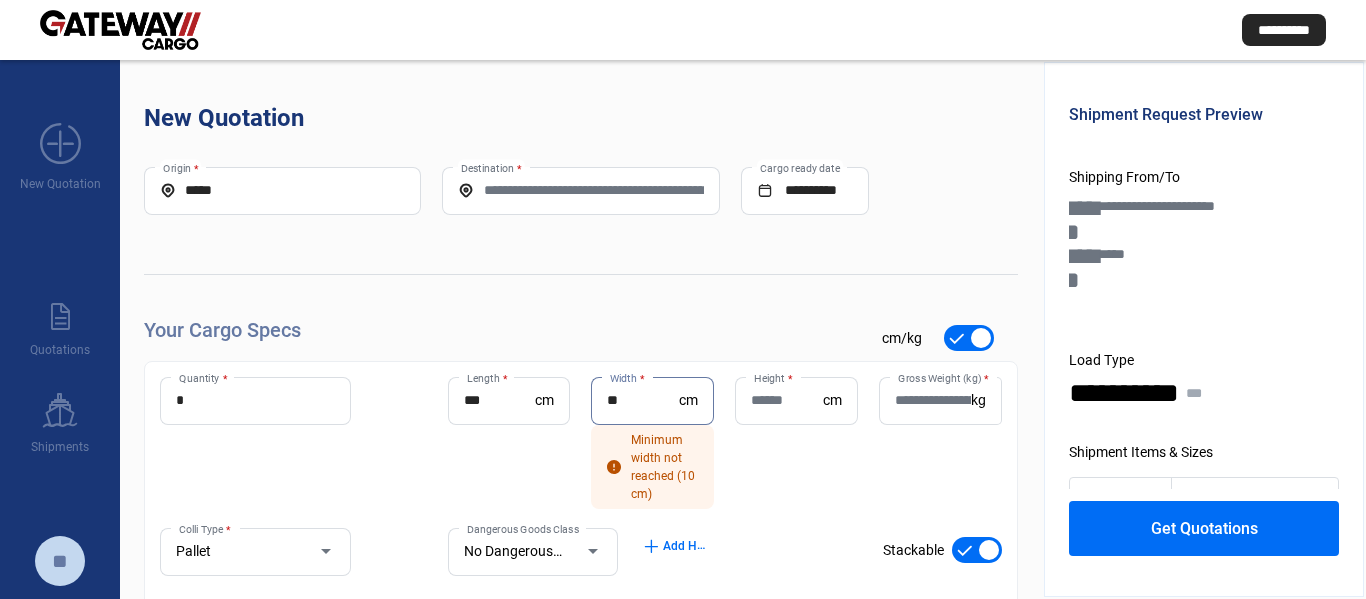 type on "**" 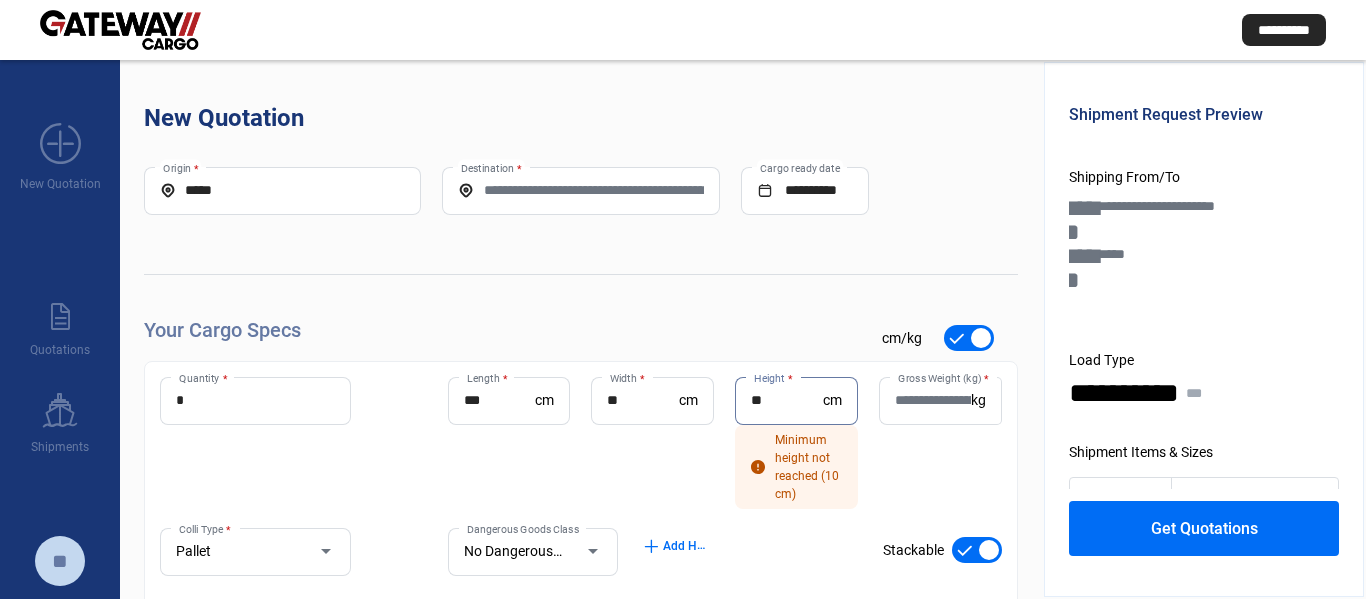 type on "**" 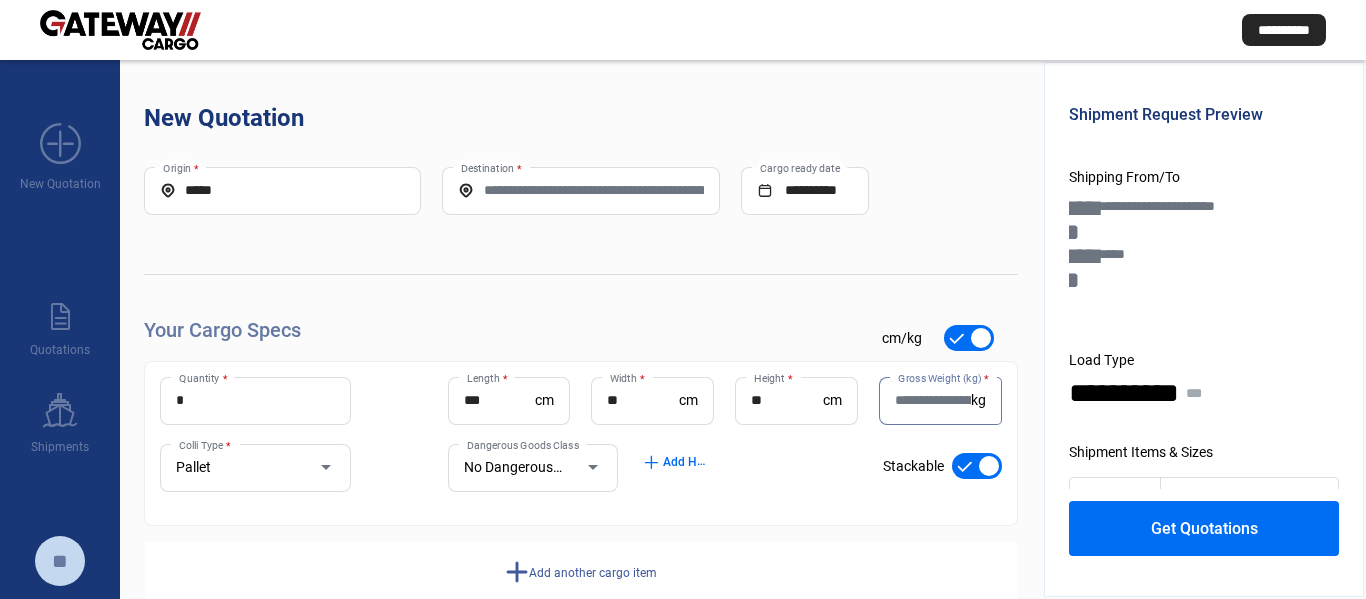 click on "Gross Weight (kg)  *" at bounding box center [933, 400] 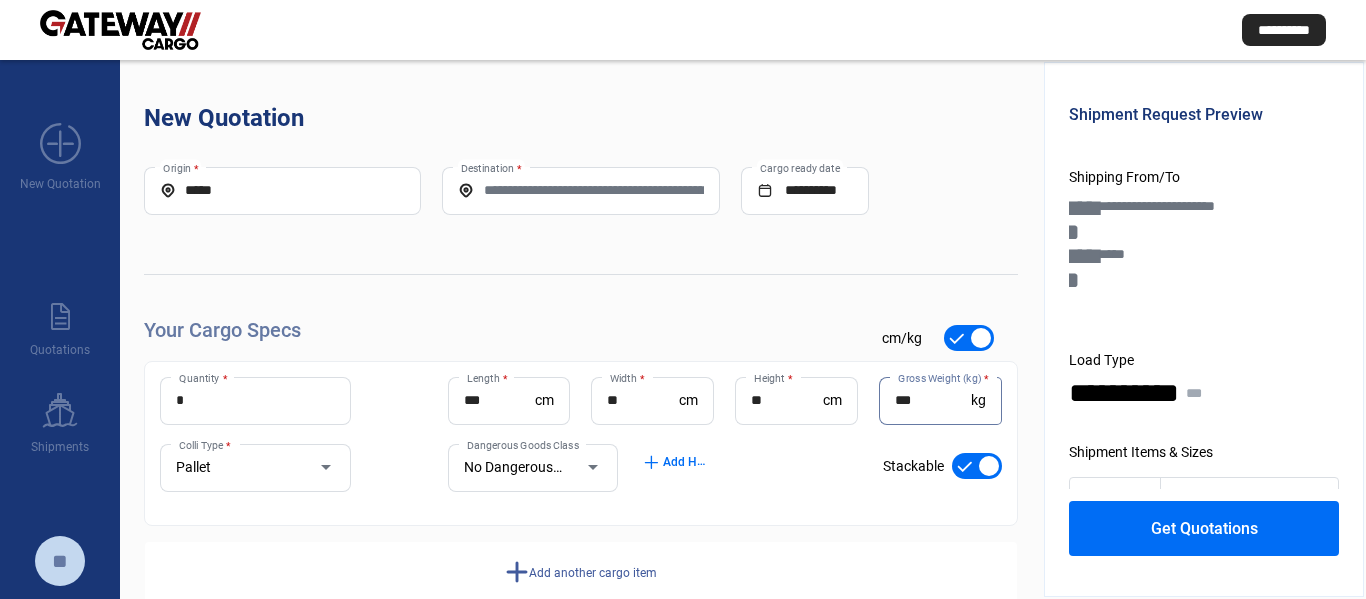 type on "***" 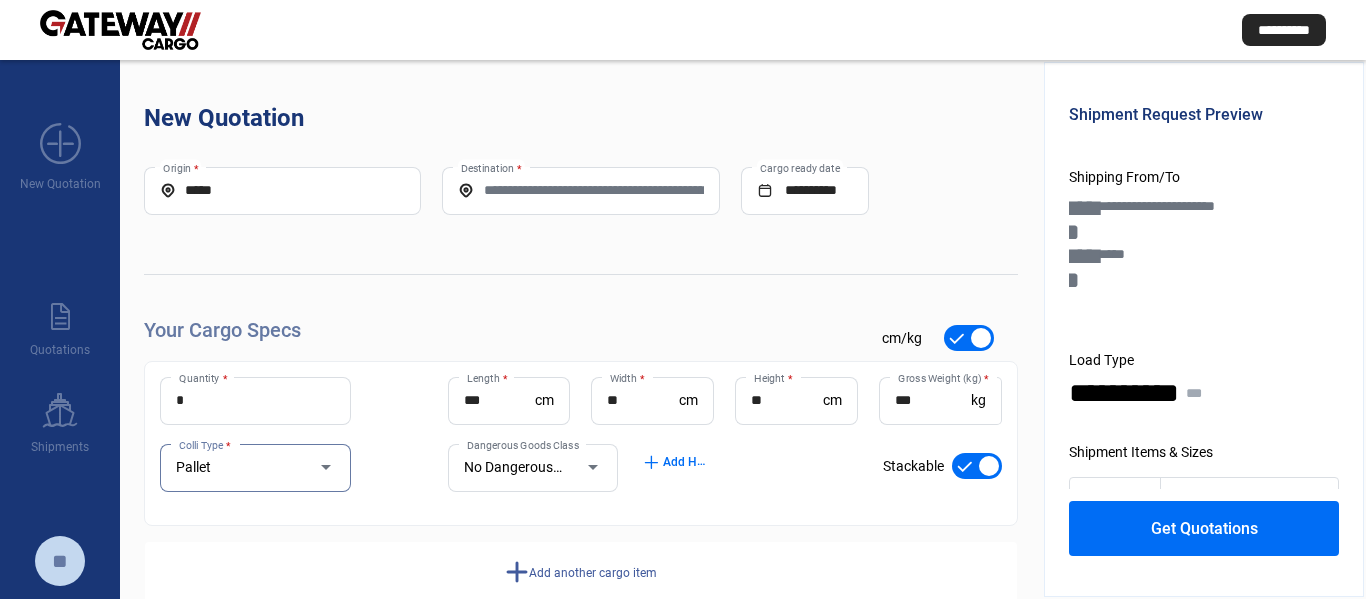 click at bounding box center [977, 466] 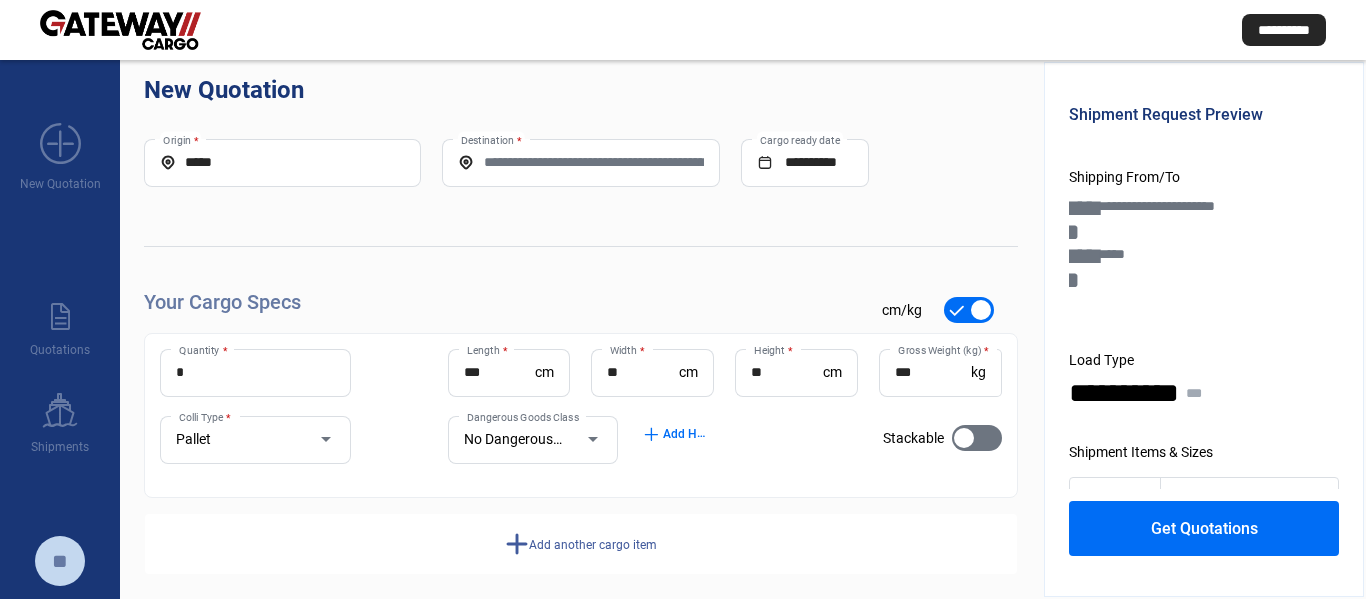 scroll, scrollTop: 44, scrollLeft: 0, axis: vertical 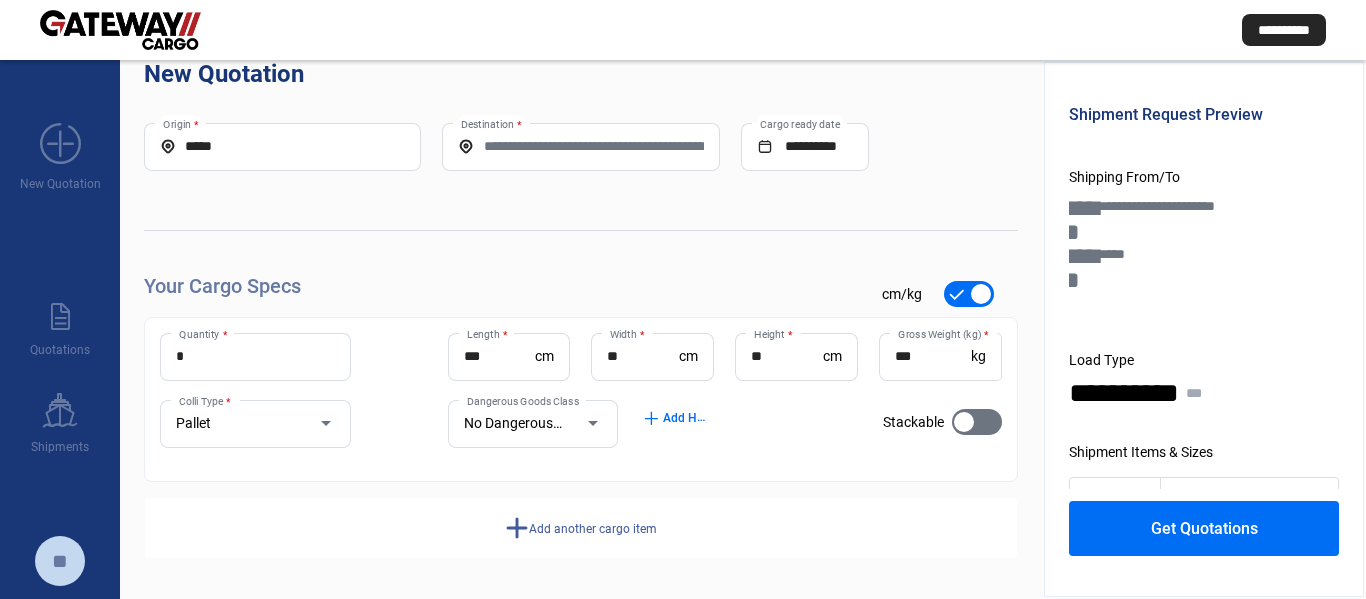 click on "add" 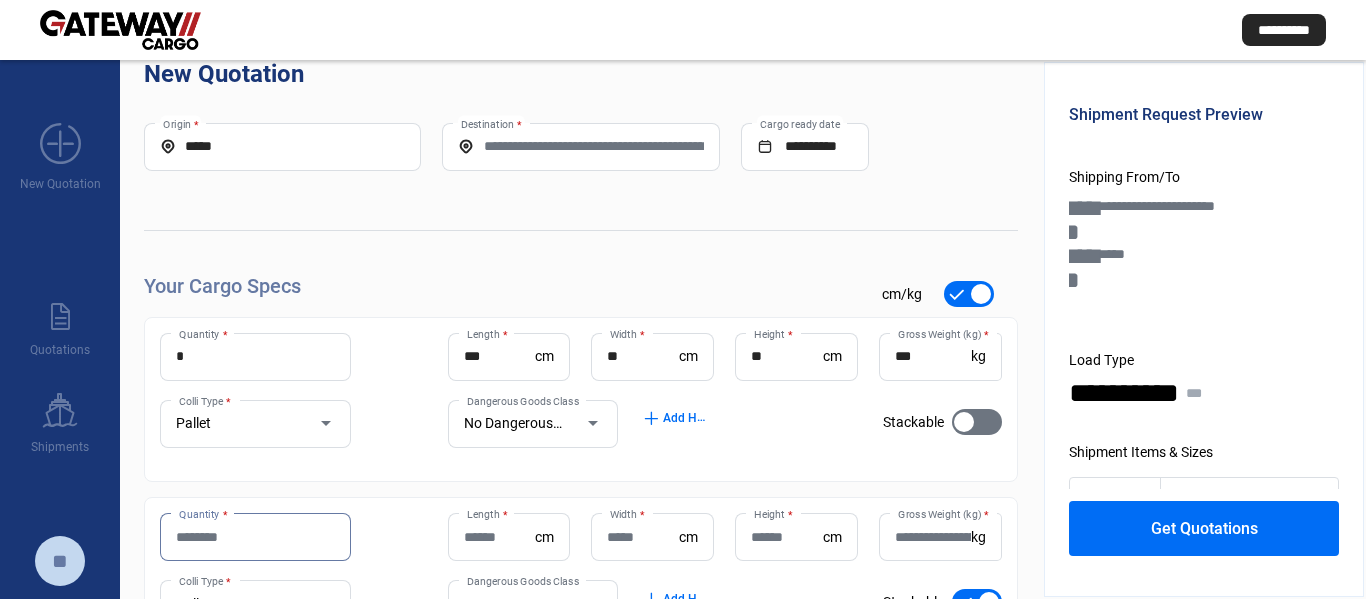 click on "Quantity *" at bounding box center [255, 537] 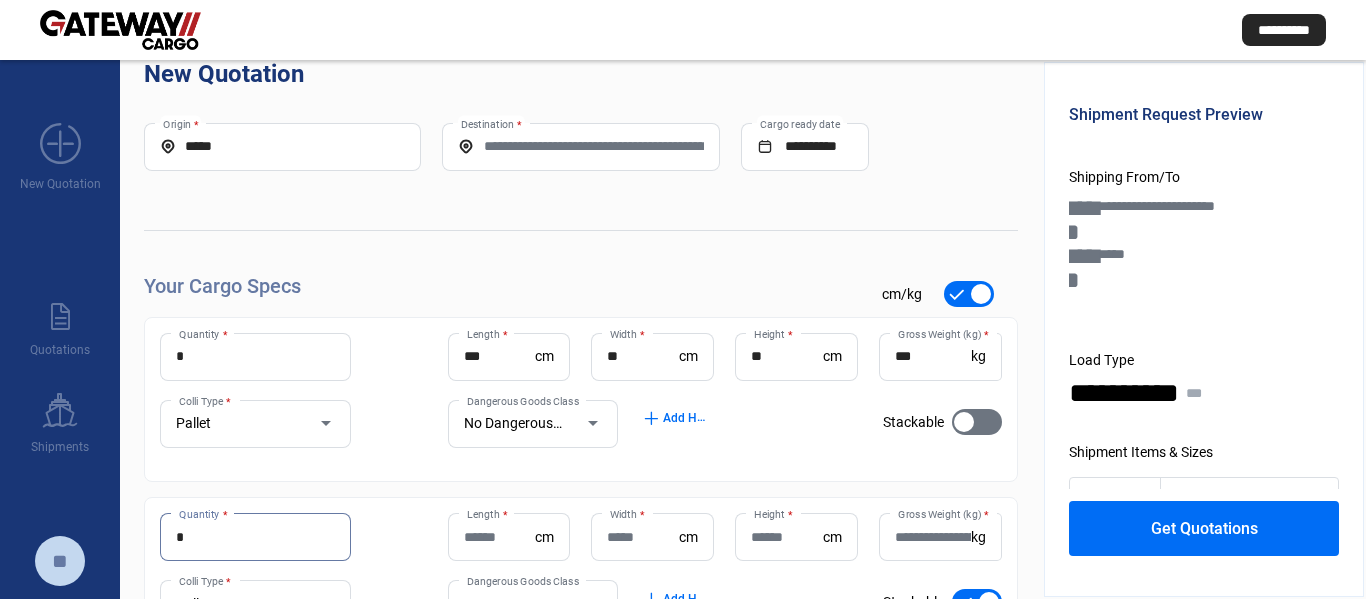 type on "*" 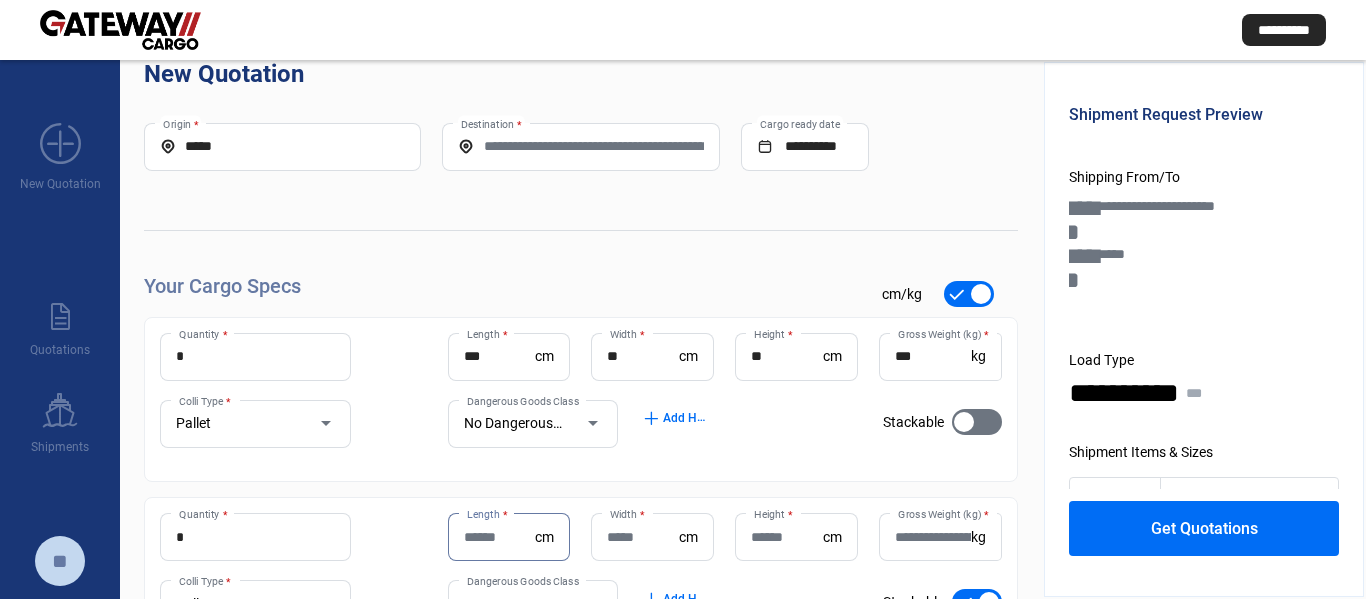 click on "Length  *" at bounding box center (500, 537) 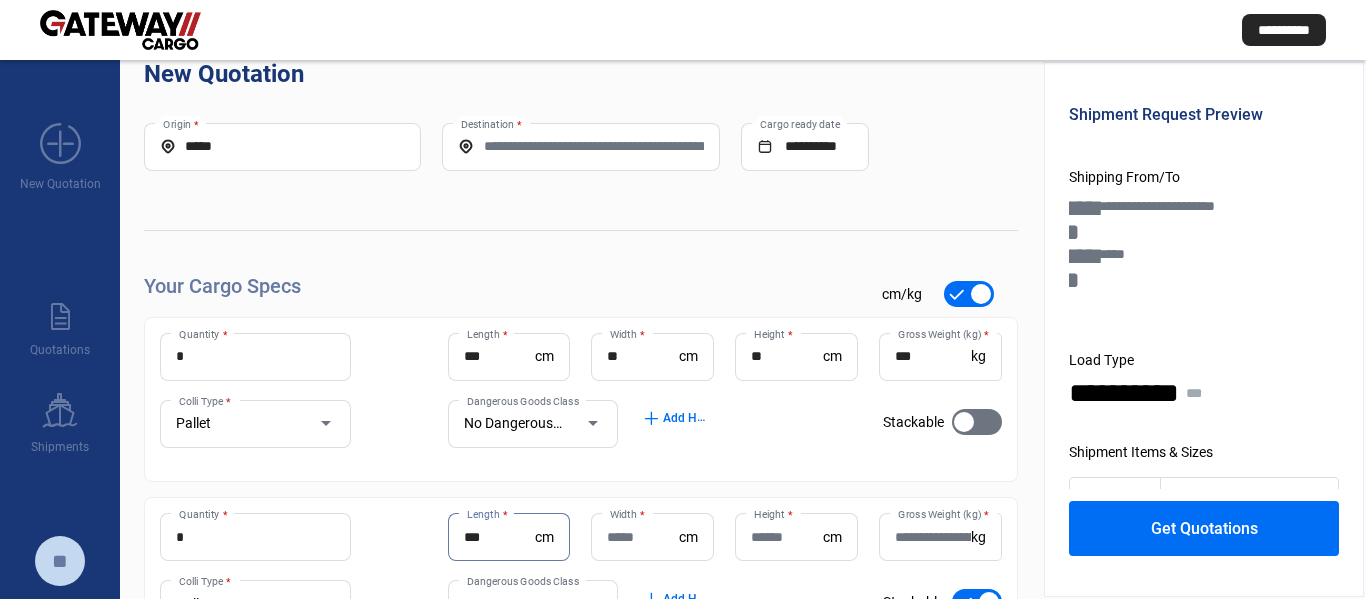 type on "***" 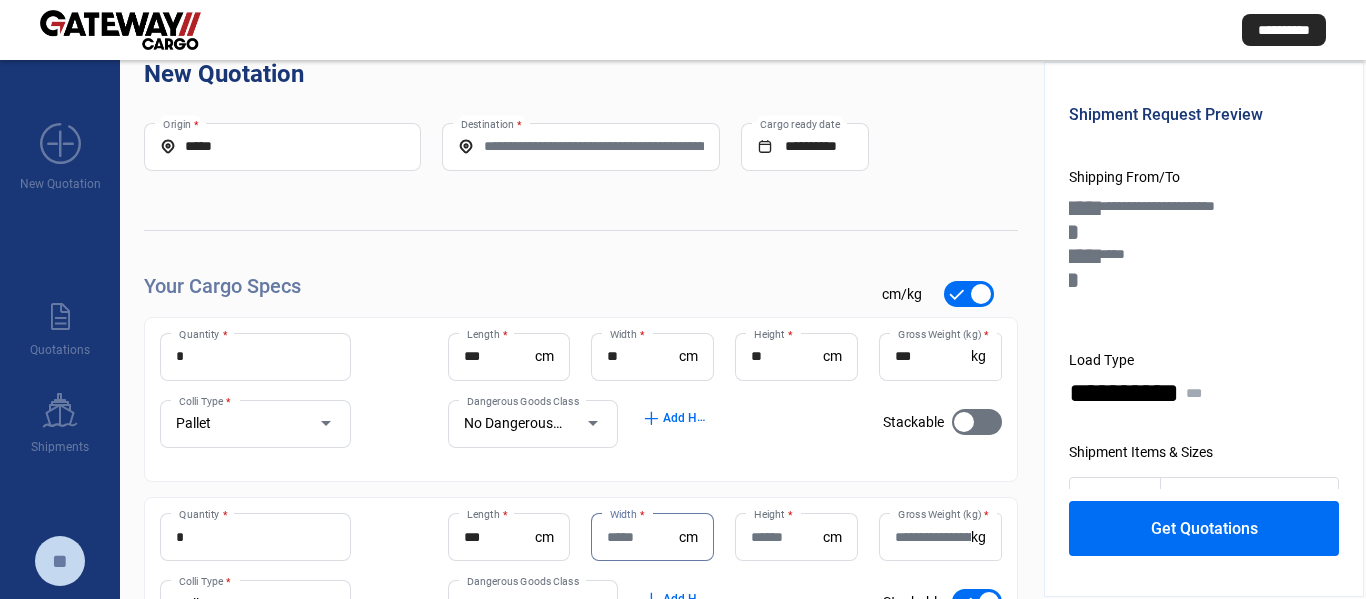 click on "Width  *" at bounding box center (643, 537) 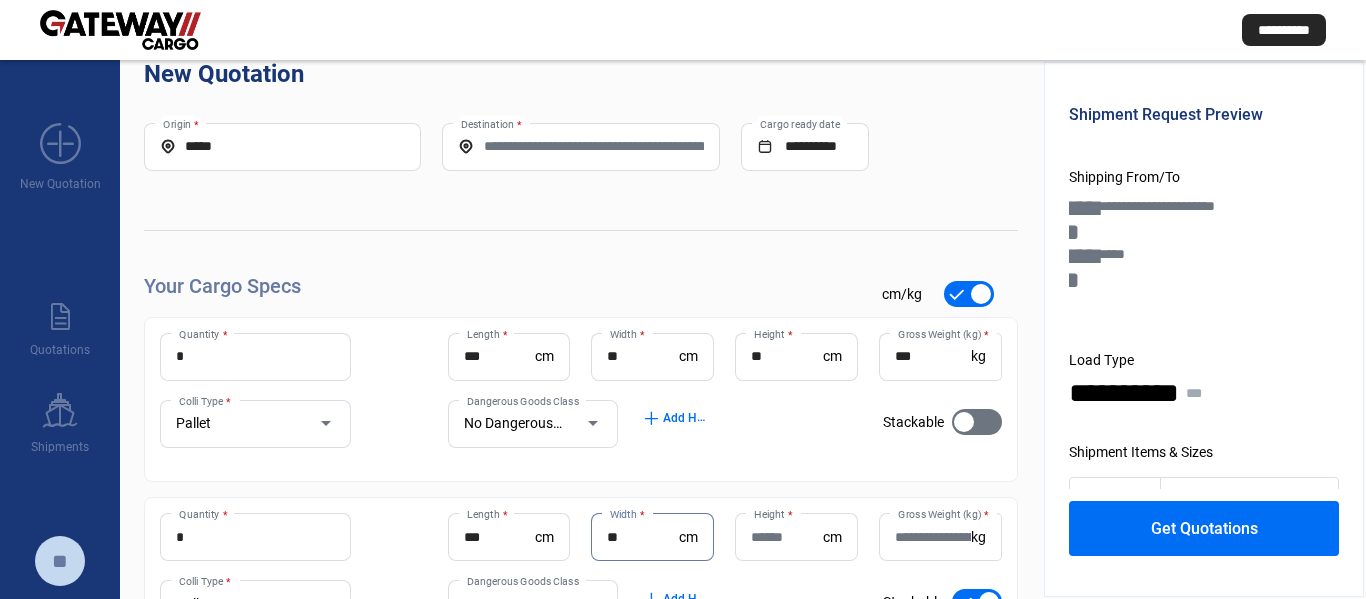 type on "**" 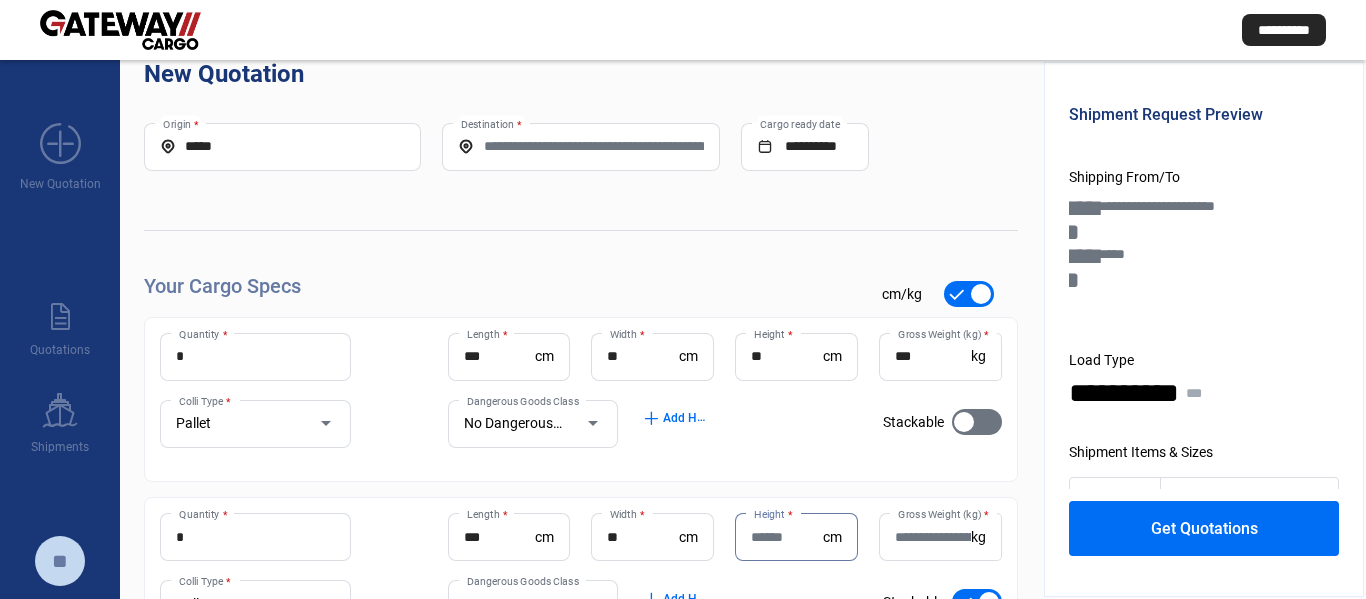 click on "Height  *" at bounding box center [787, 537] 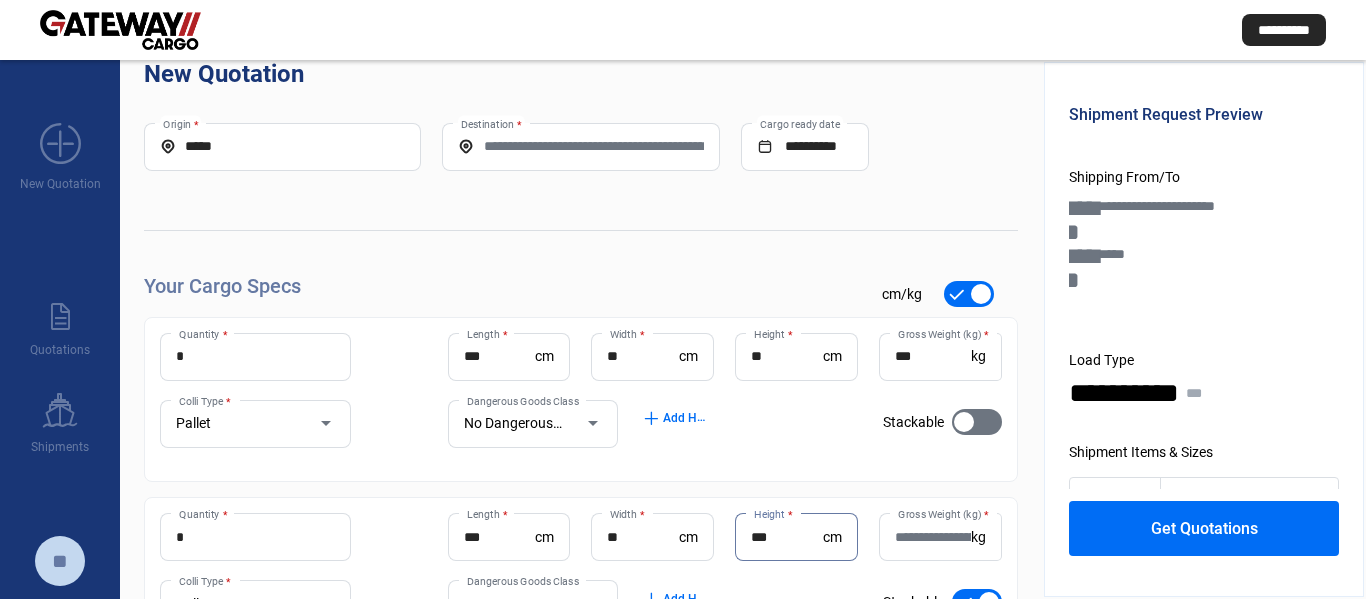 type on "***" 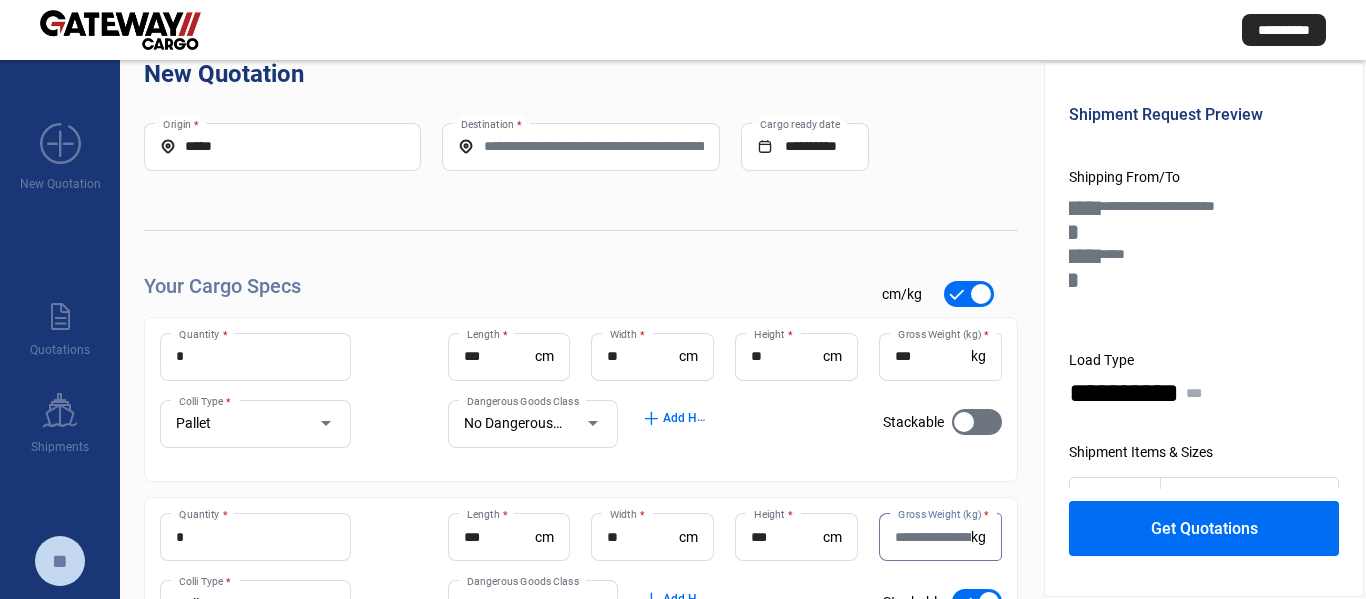 click on "Gross Weight (kg)  *" at bounding box center (933, 537) 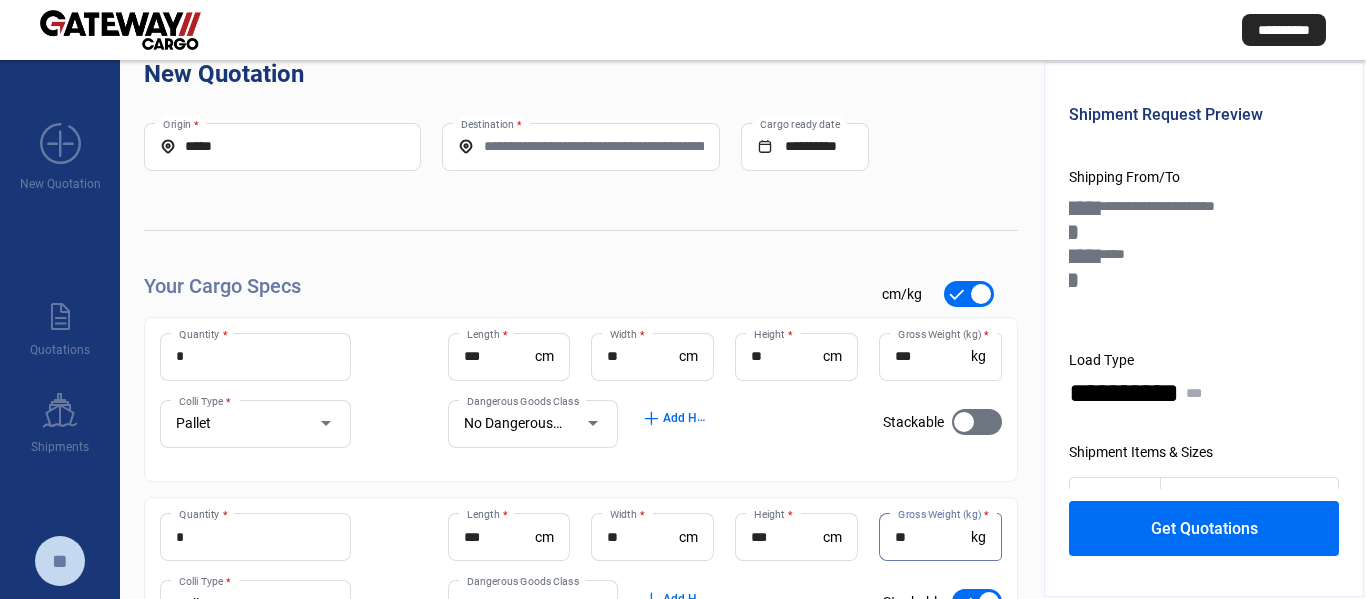 type on "**" 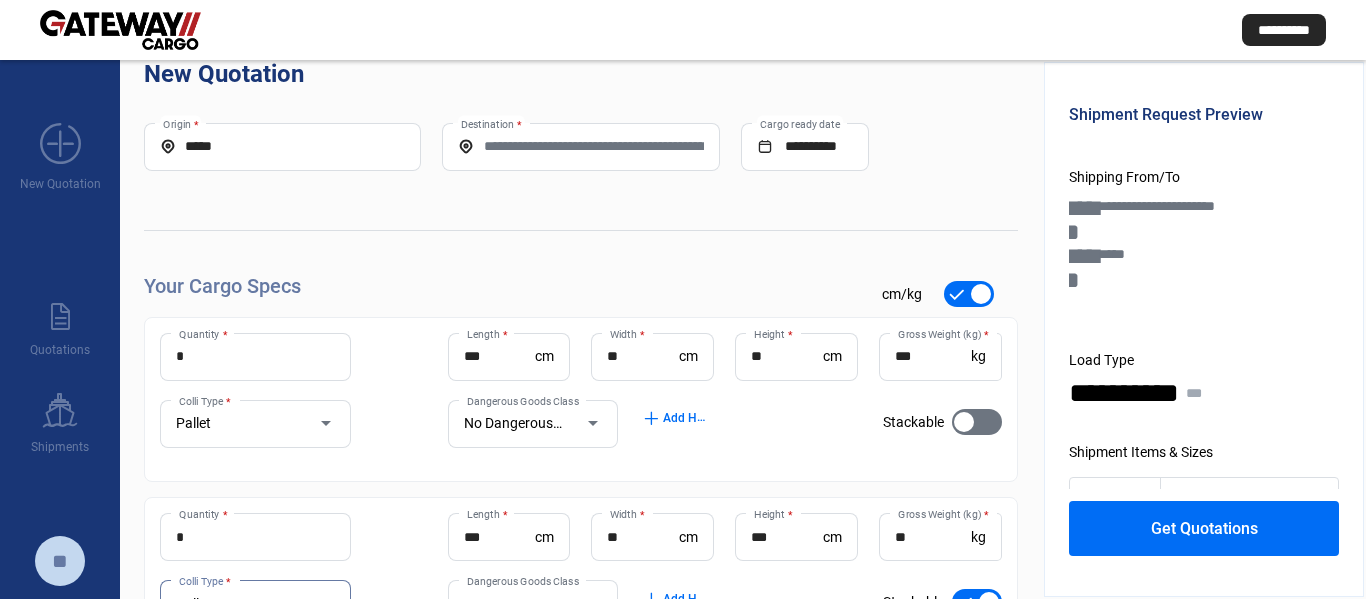 scroll, scrollTop: 61, scrollLeft: 0, axis: vertical 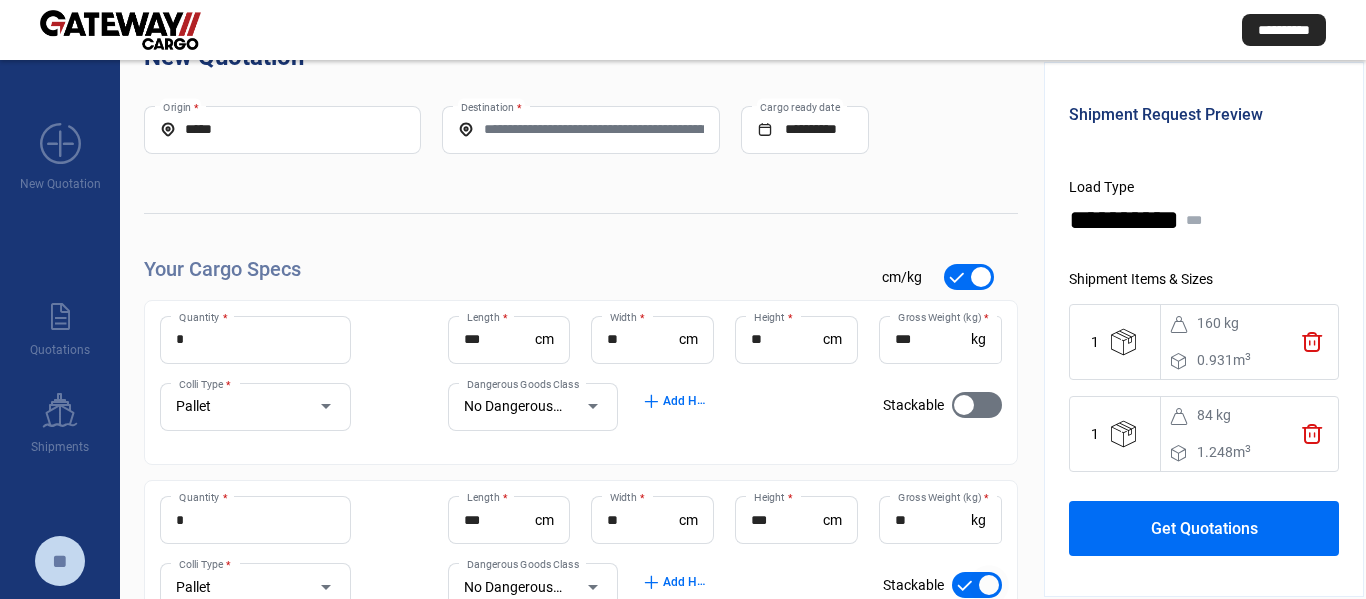 click at bounding box center (977, 585) 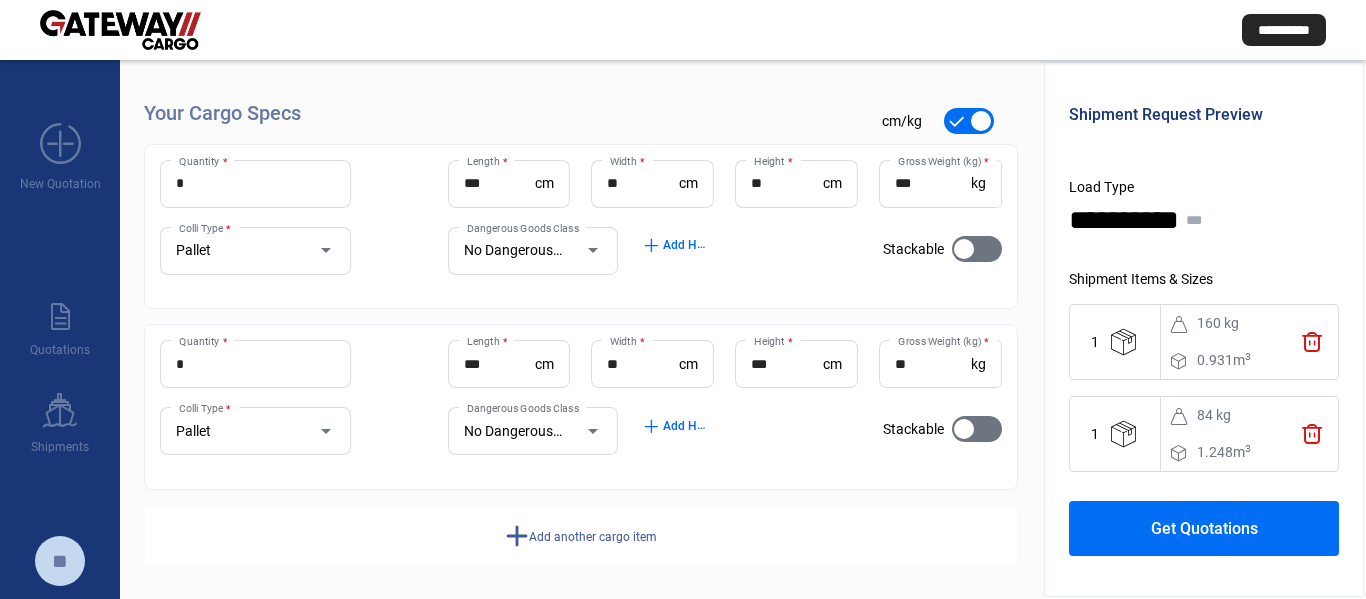 scroll, scrollTop: 225, scrollLeft: 0, axis: vertical 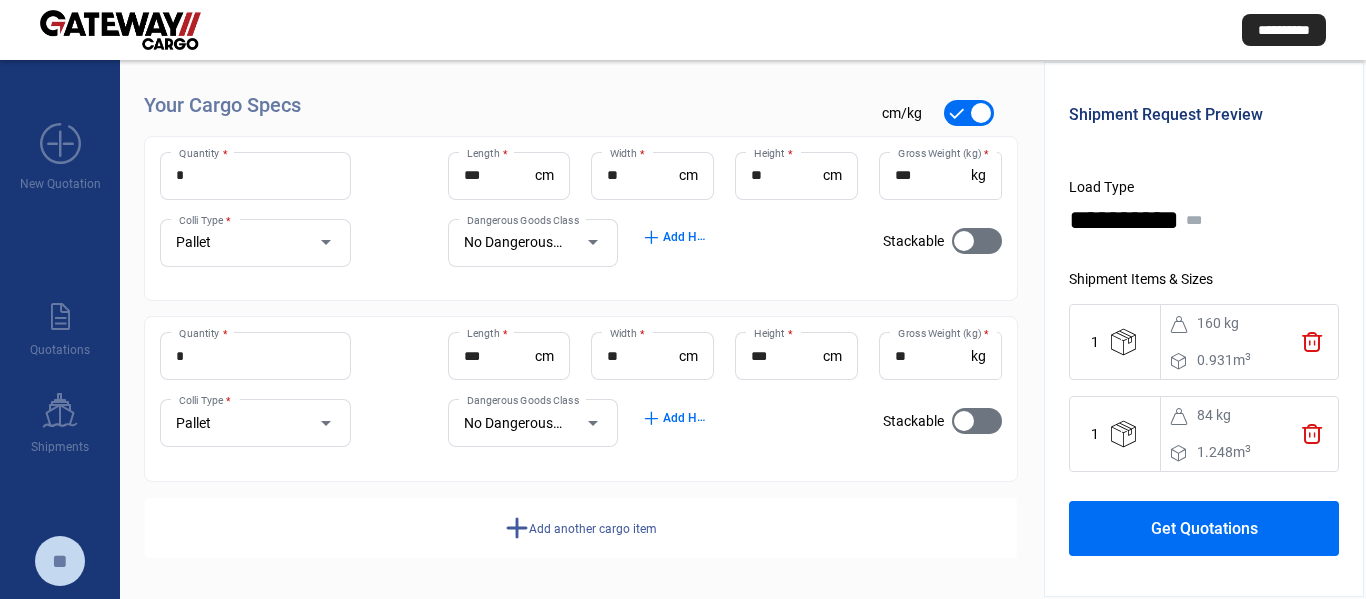 click on "add" 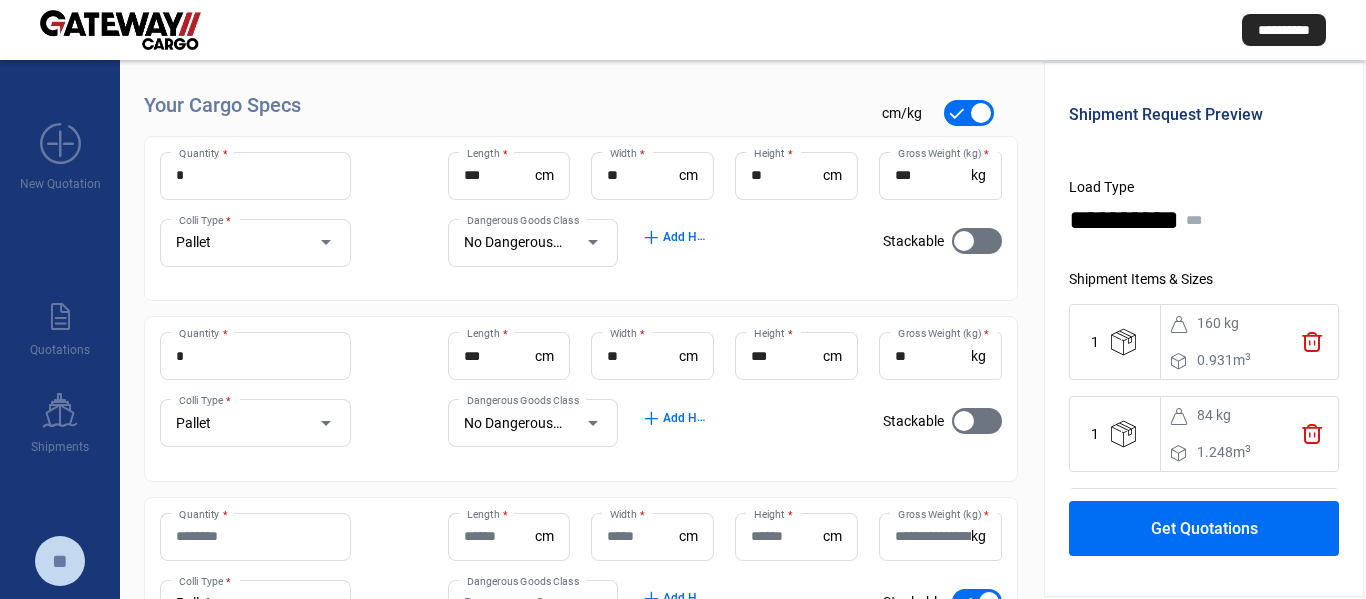 click on "Quantity *" at bounding box center (255, 536) 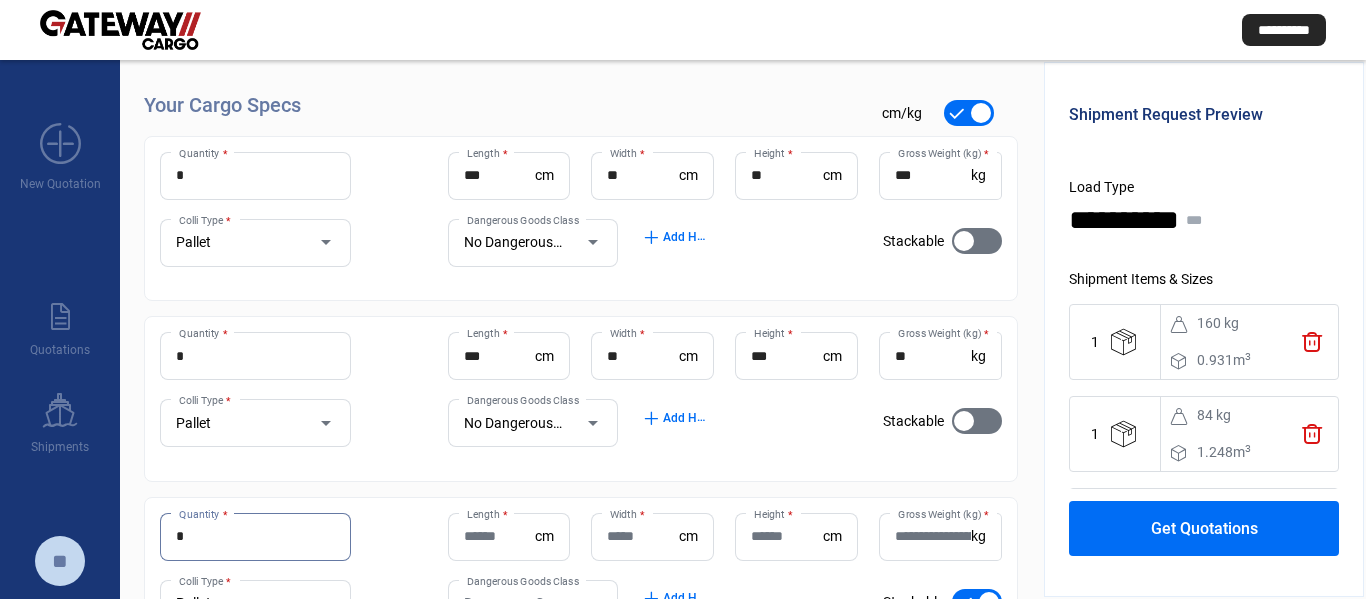 type on "*" 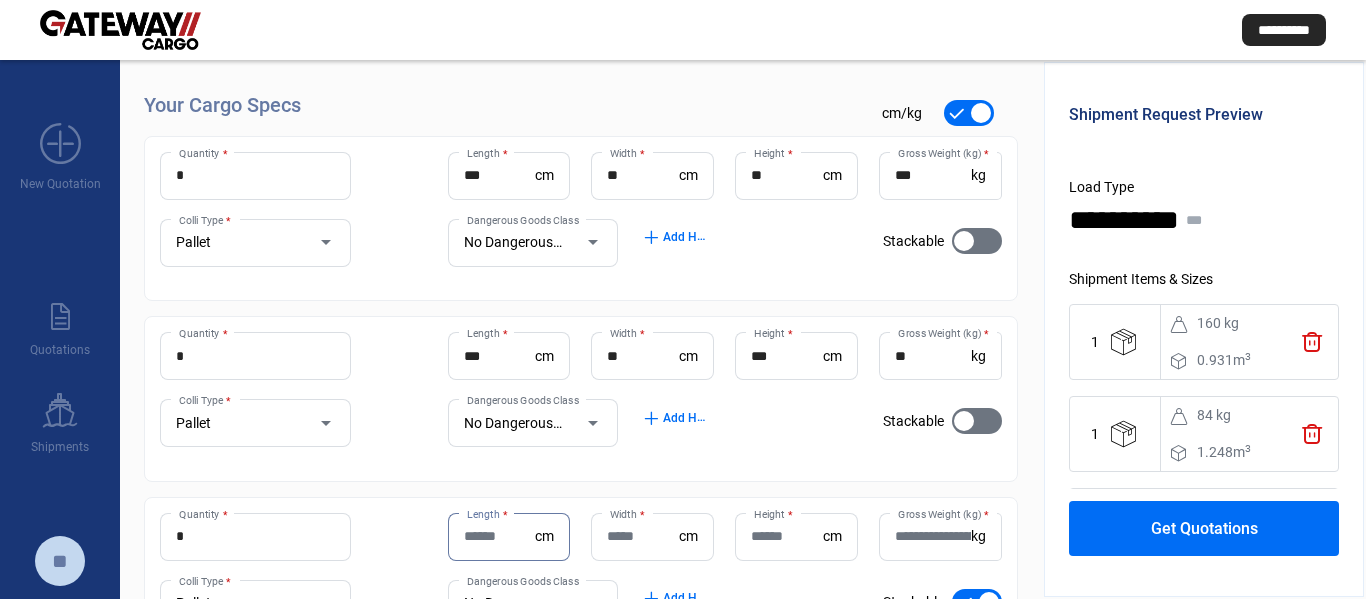 click on "Length  *" at bounding box center (500, 536) 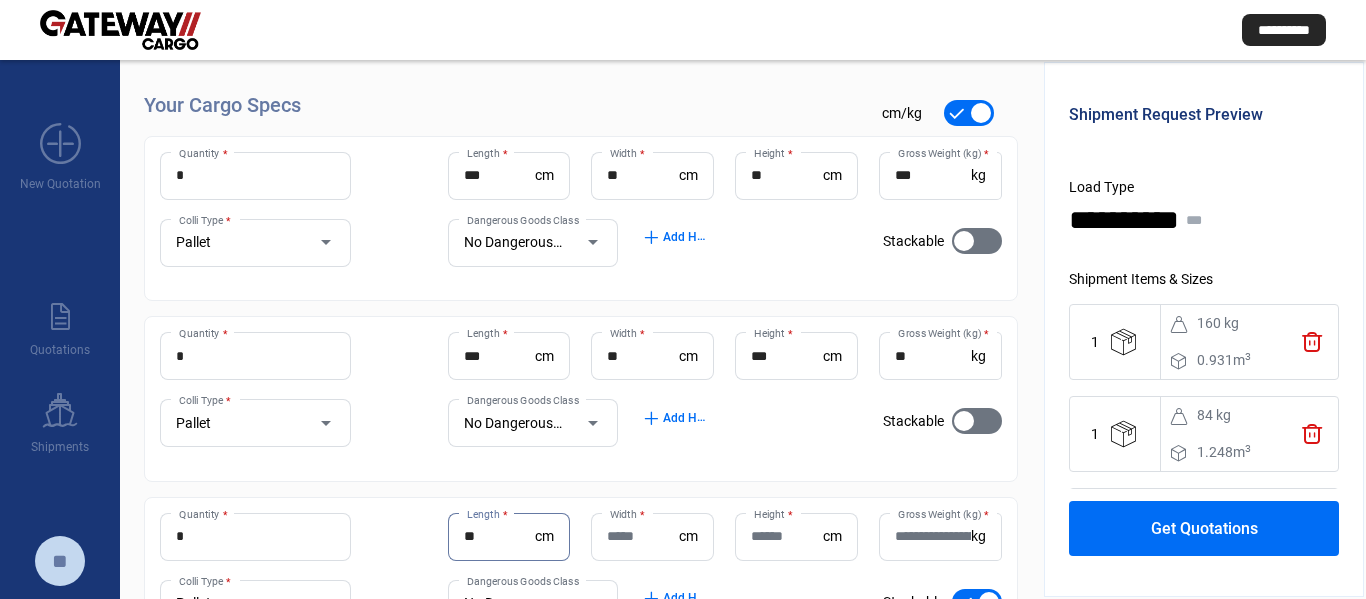 type on "**" 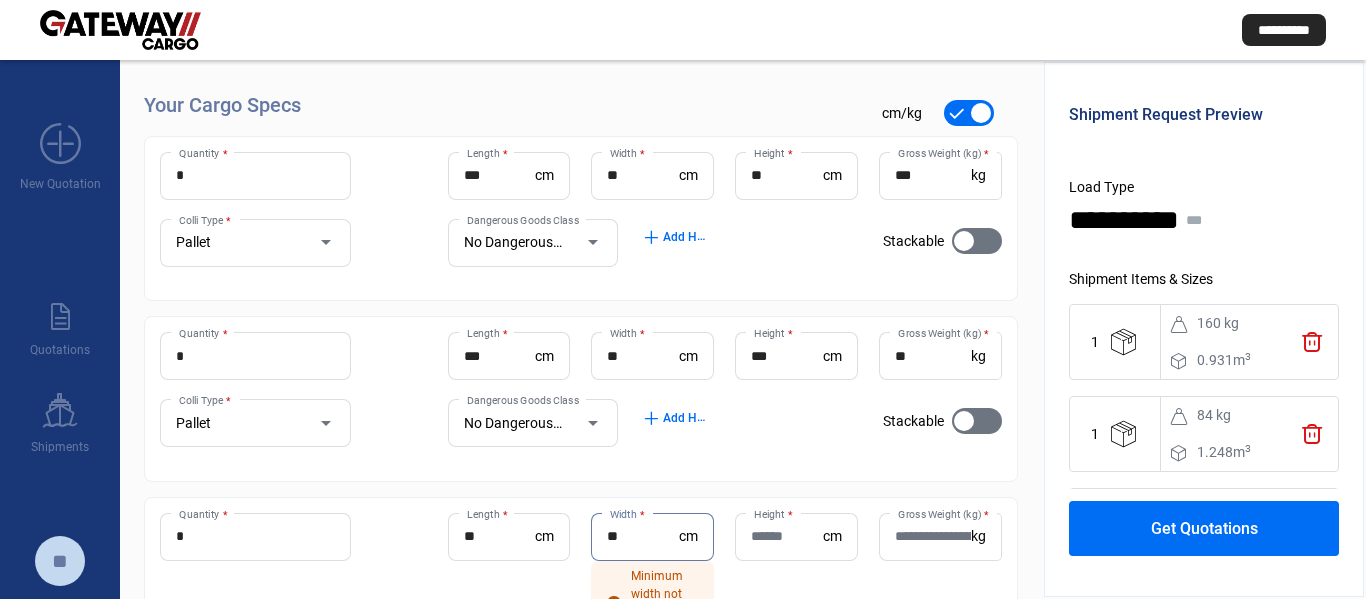 type on "**" 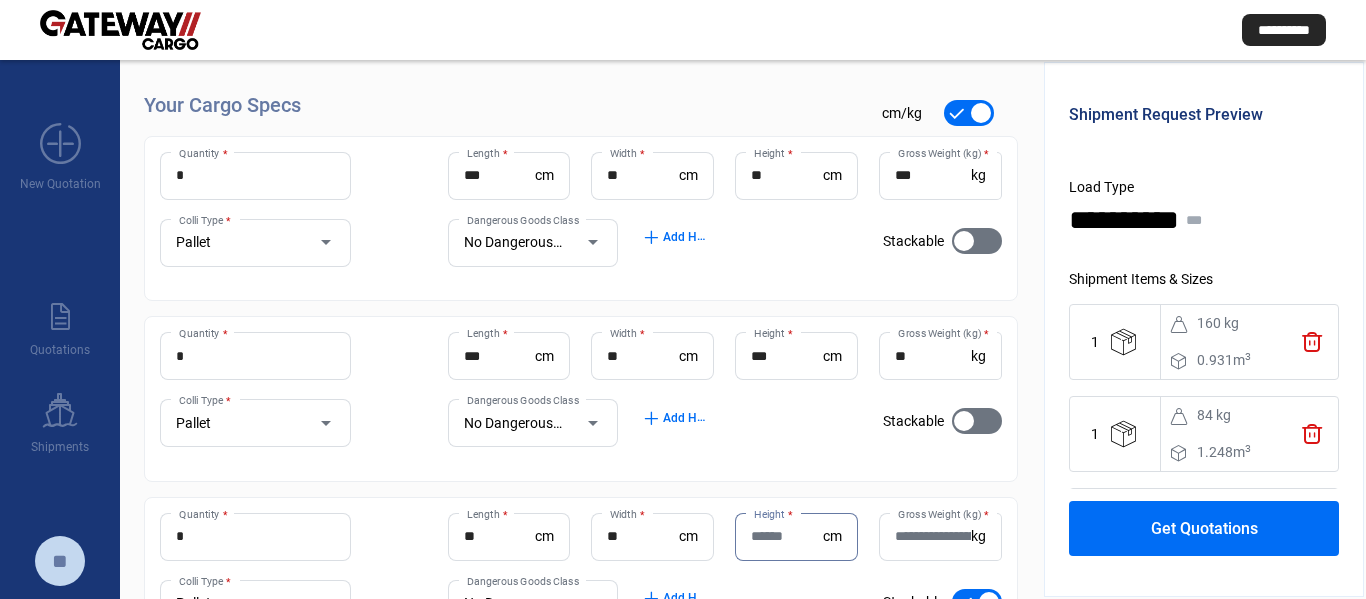 click on "Height  *" at bounding box center [787, 536] 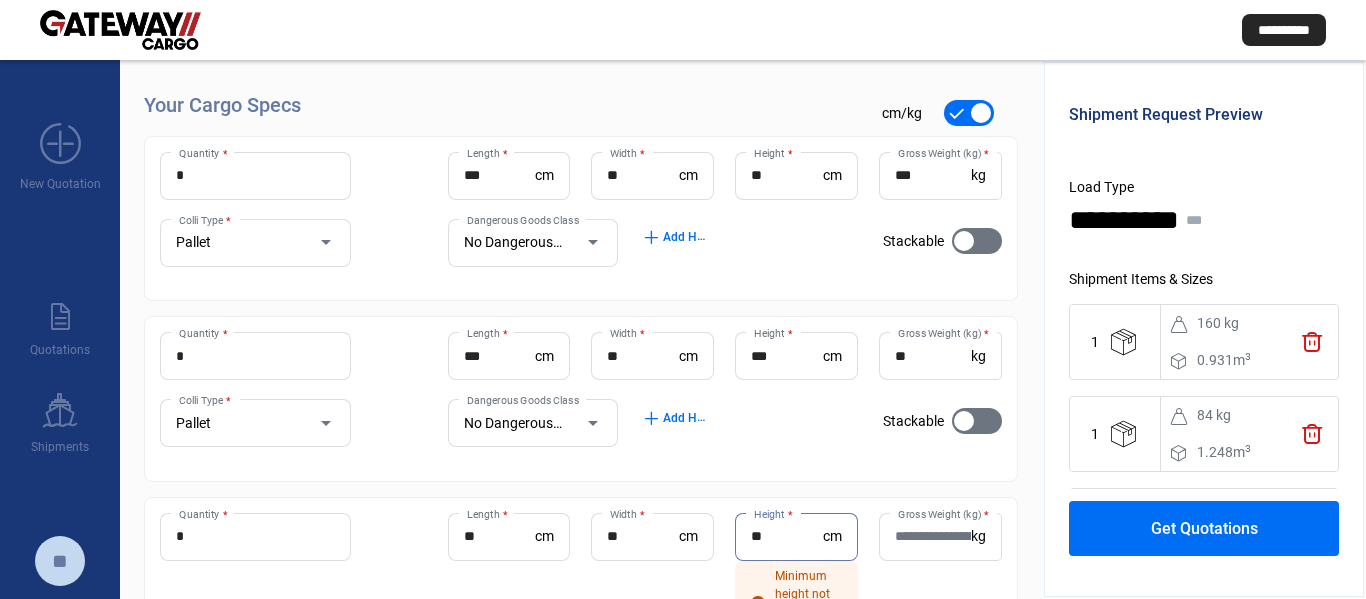 type on "**" 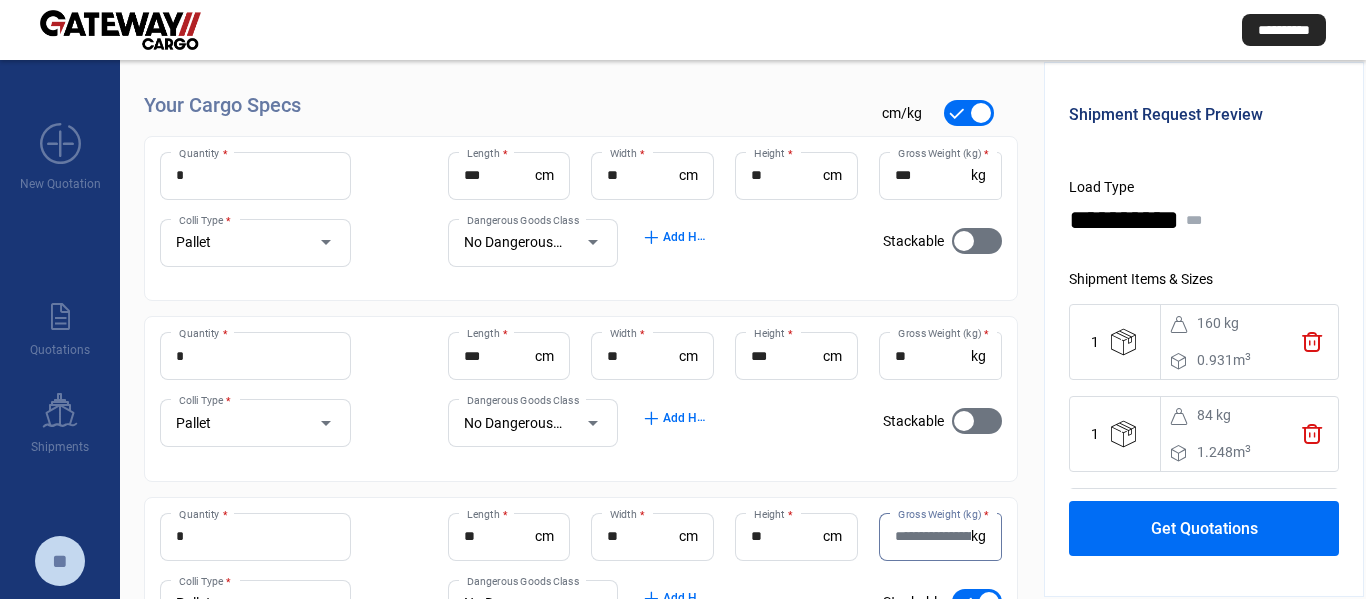 click on "Gross Weight (kg)  *" at bounding box center (933, 536) 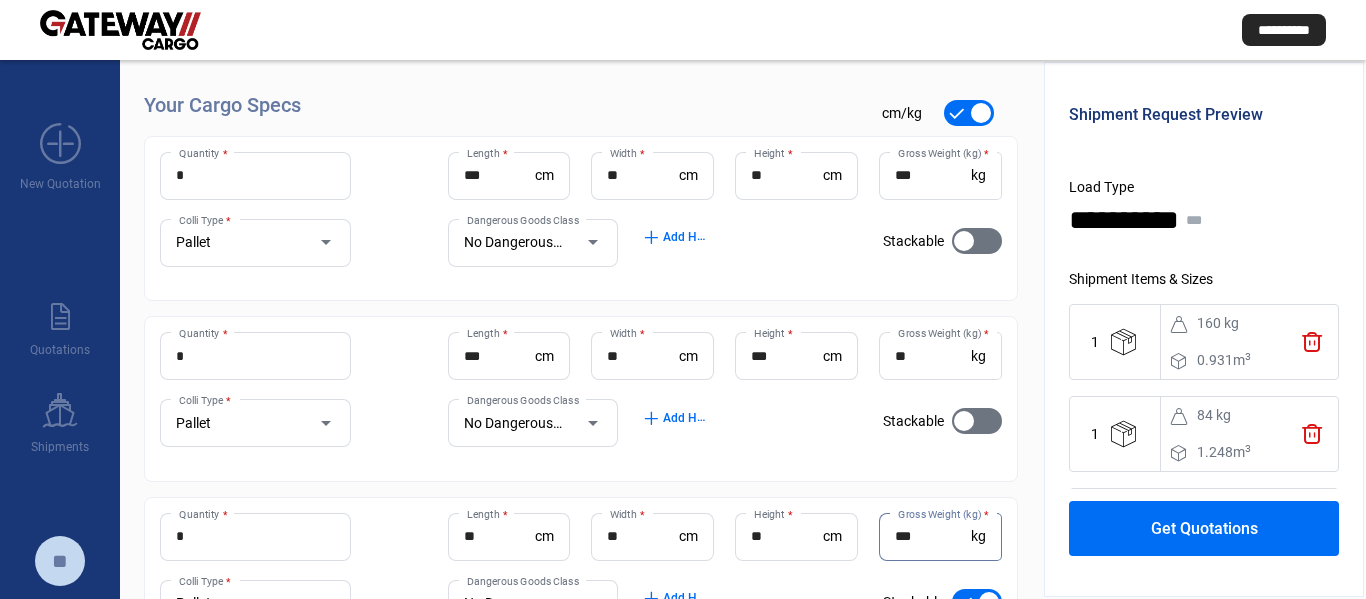 type on "***" 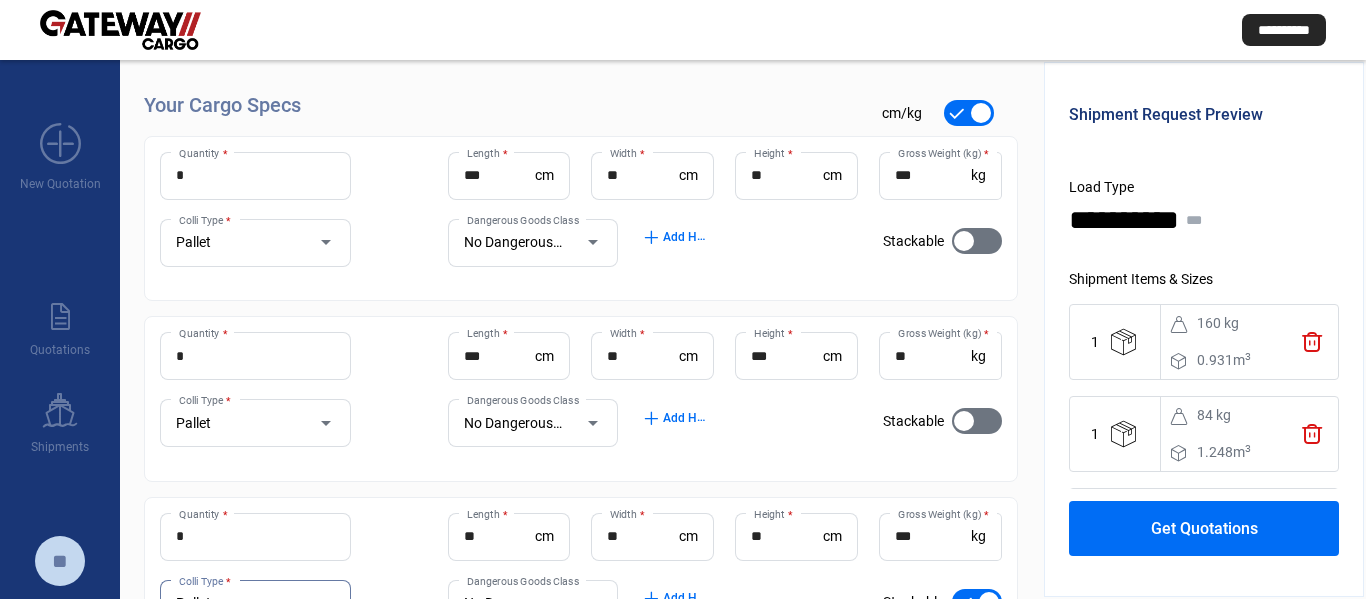 scroll, scrollTop: 242, scrollLeft: 0, axis: vertical 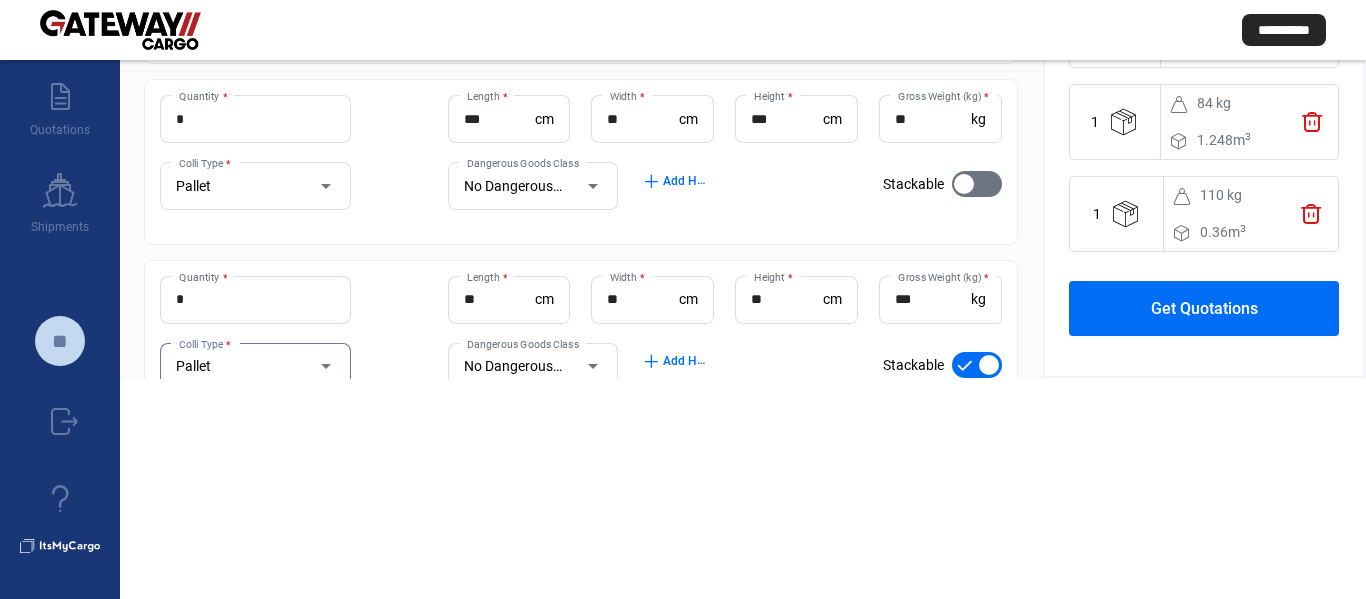 click on "Get Quotations" 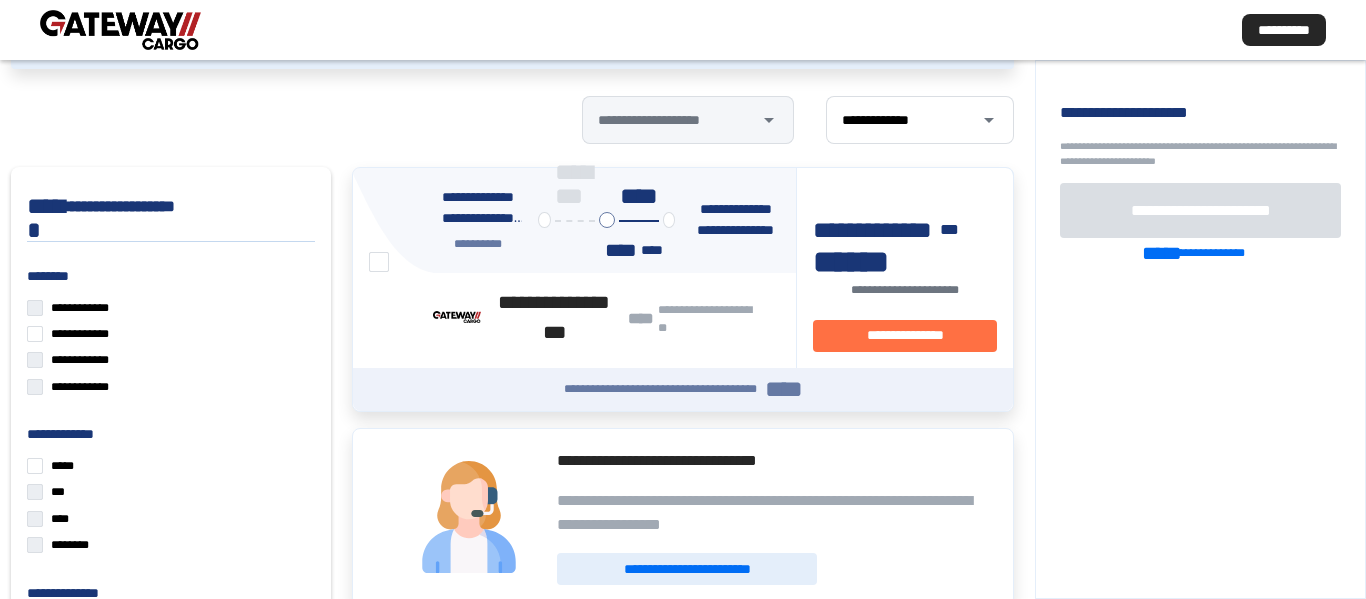 scroll, scrollTop: 220, scrollLeft: 0, axis: vertical 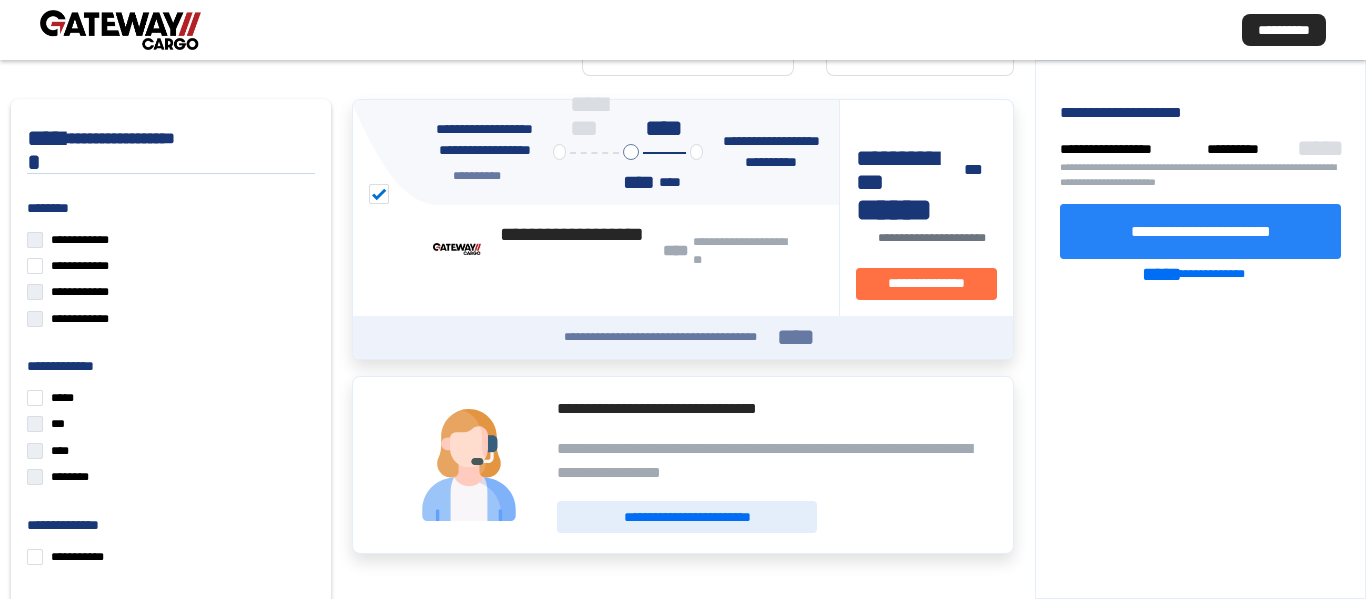 click on "**********" 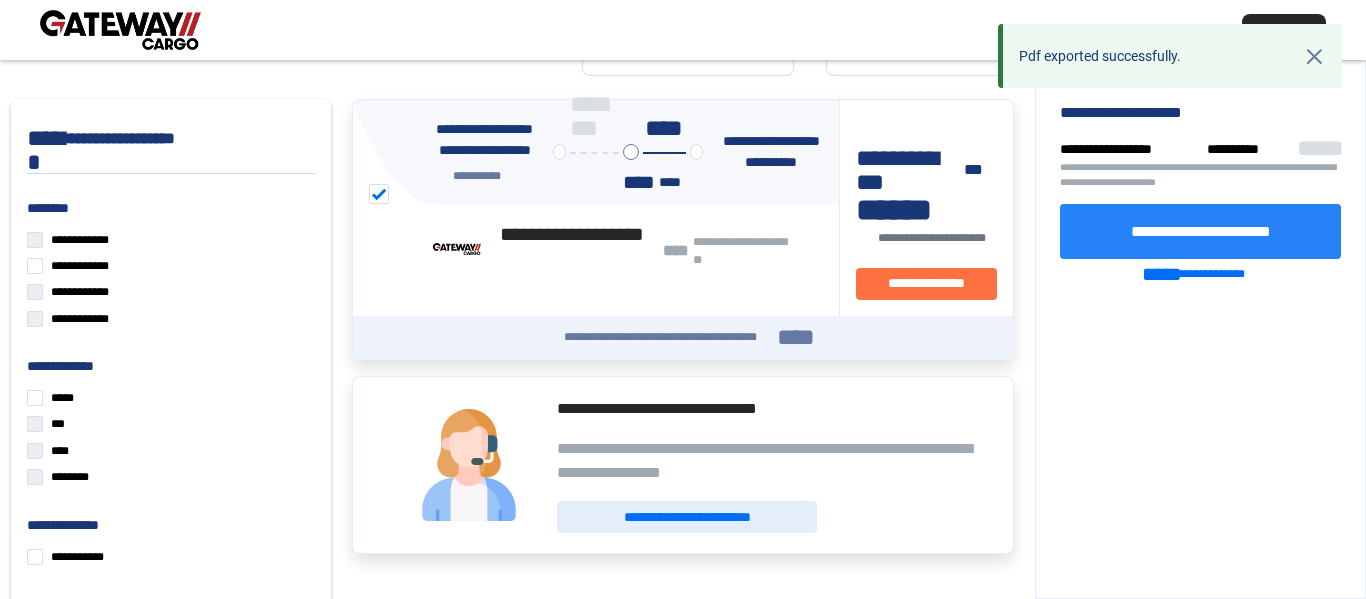 click on "**********" 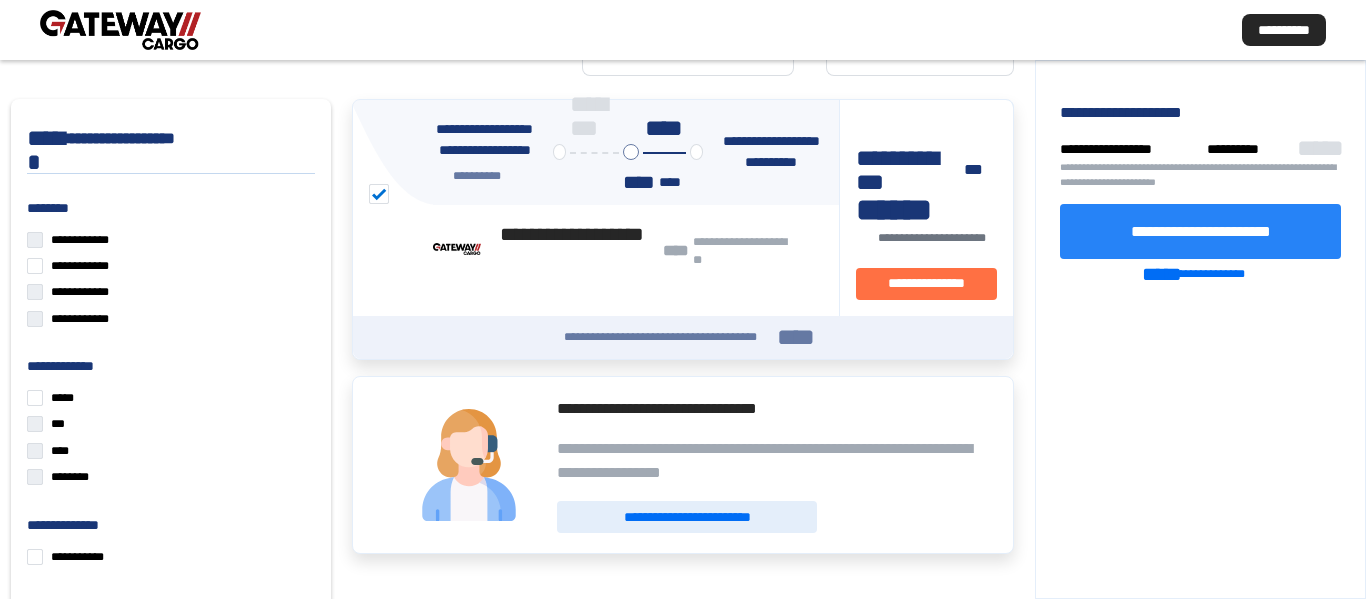 scroll, scrollTop: 0, scrollLeft: 0, axis: both 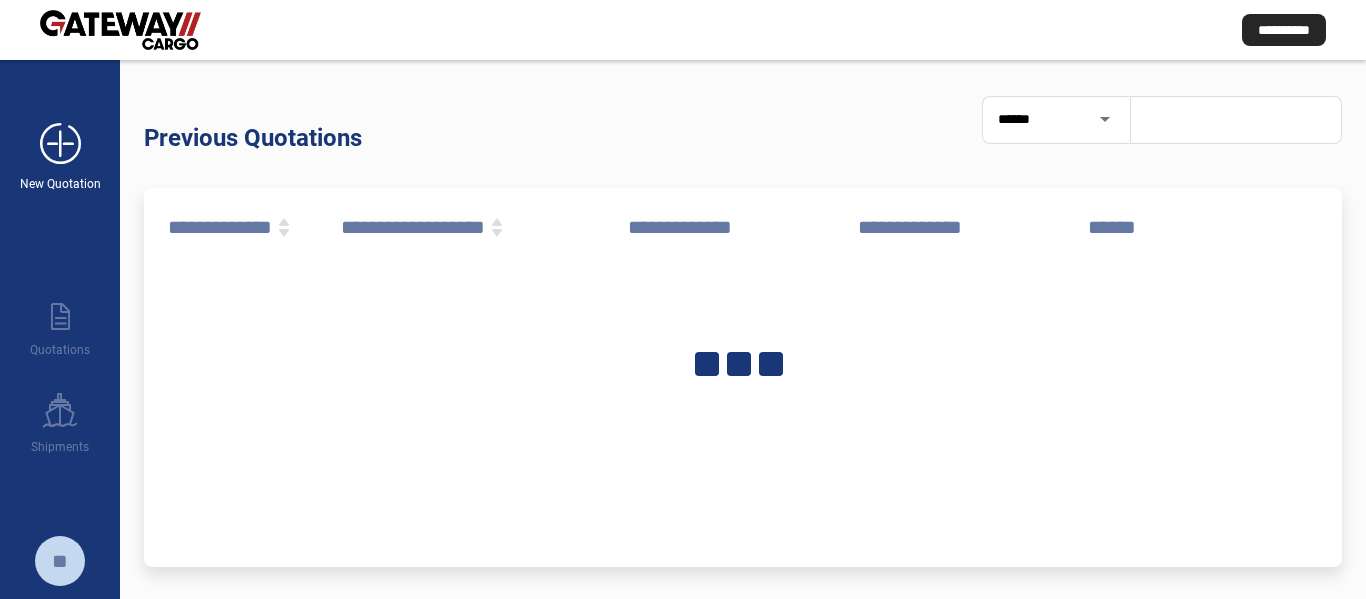 click on "add_new  New Quotation" at bounding box center (60, 146) 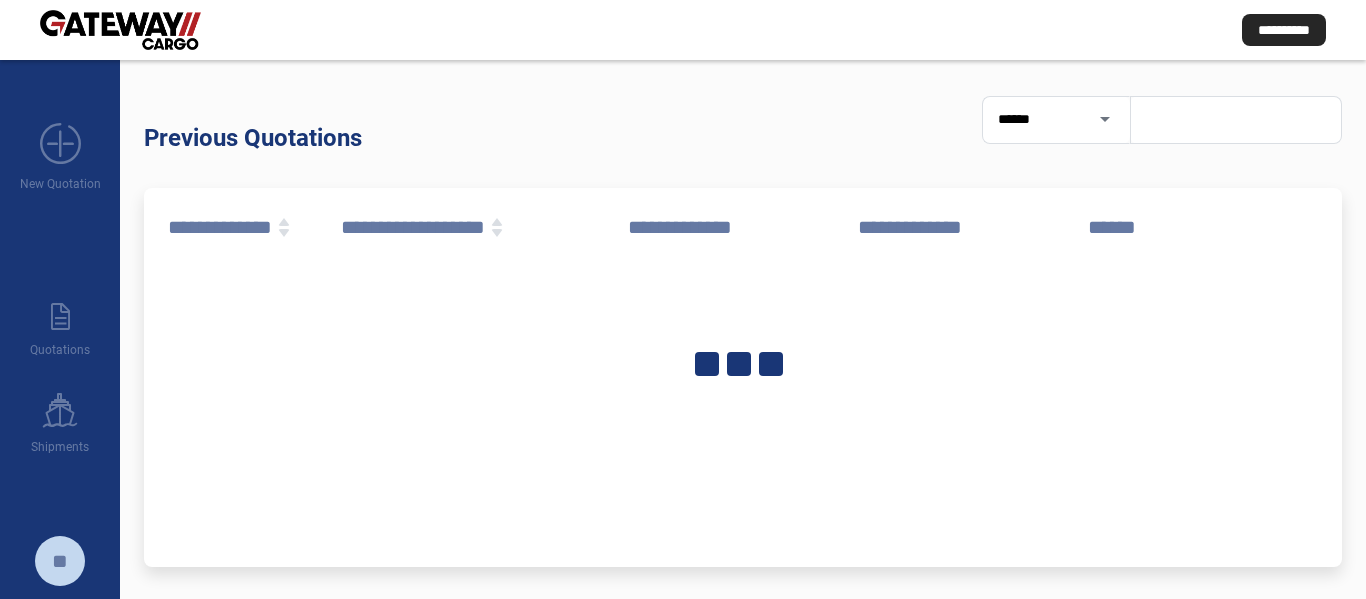click on "add_new  New Quotation paper_text  Quotations ship  Shipments ** sign_out  question" at bounding box center (60, 439) 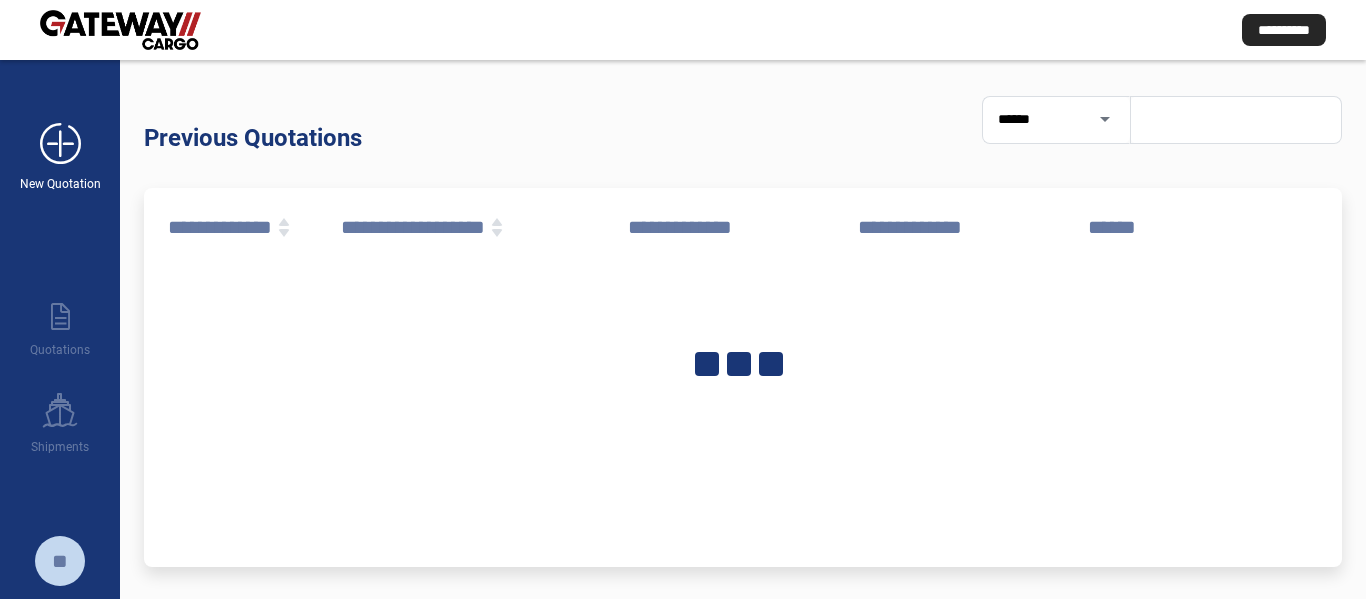 click on "add_new" at bounding box center (60, 144) 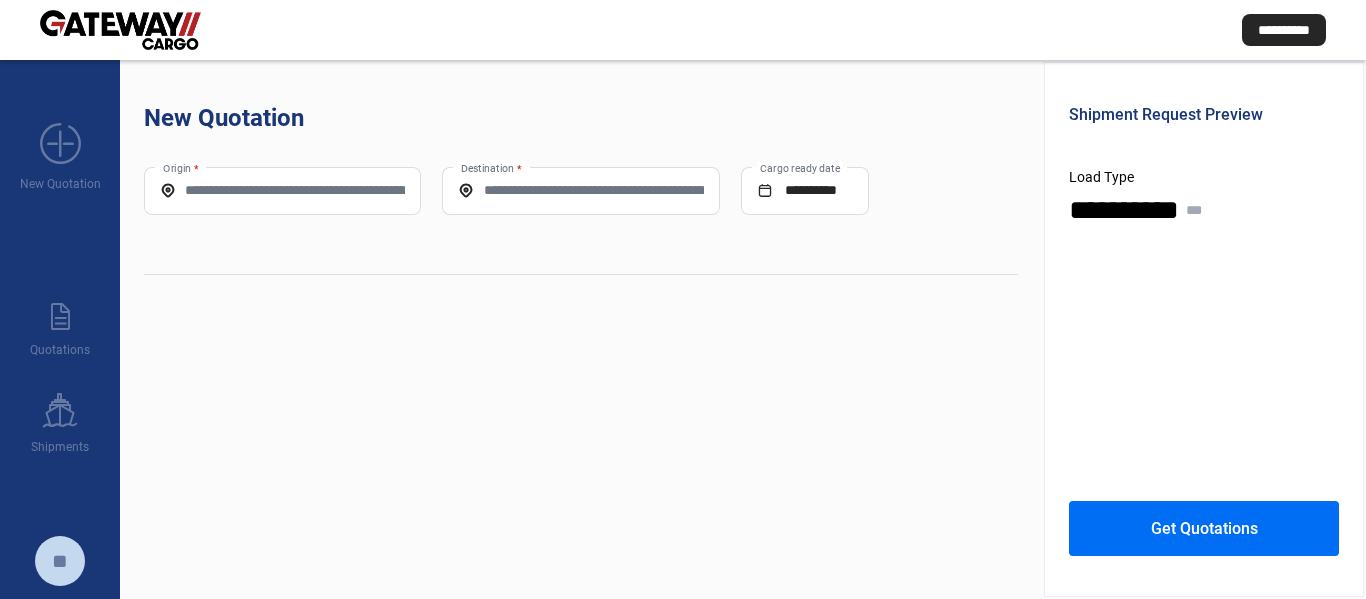 click on "Origin *" at bounding box center (282, 190) 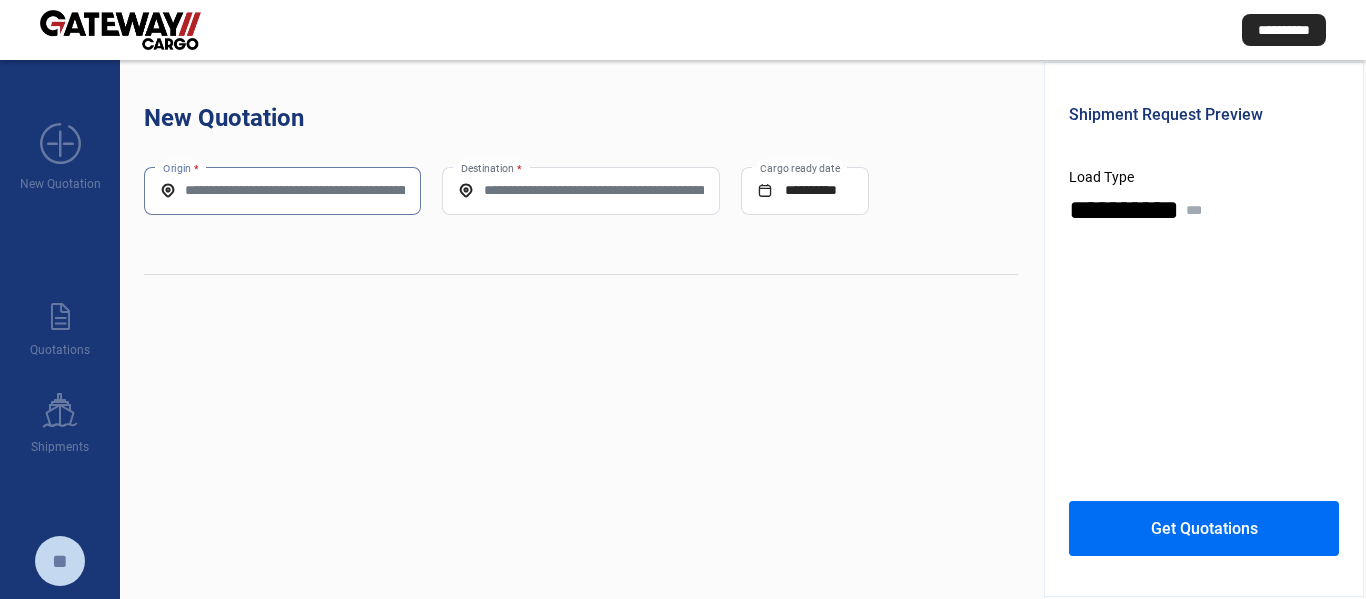 paste on "*****" 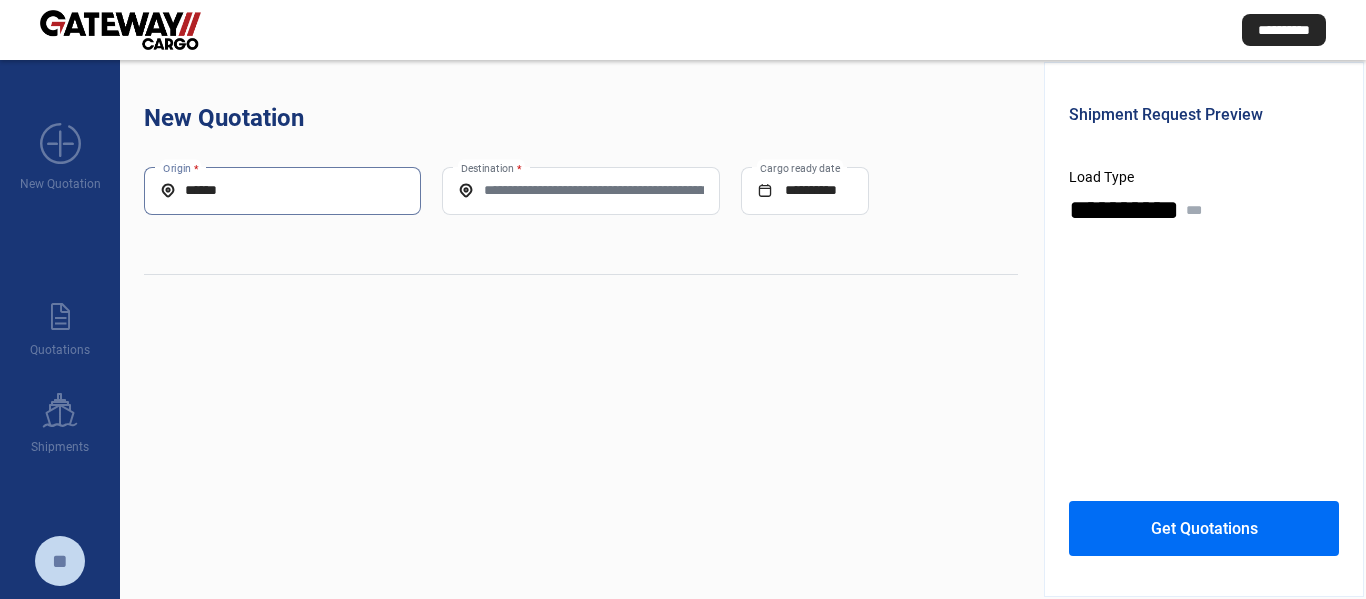 click on "*****" at bounding box center (282, 190) 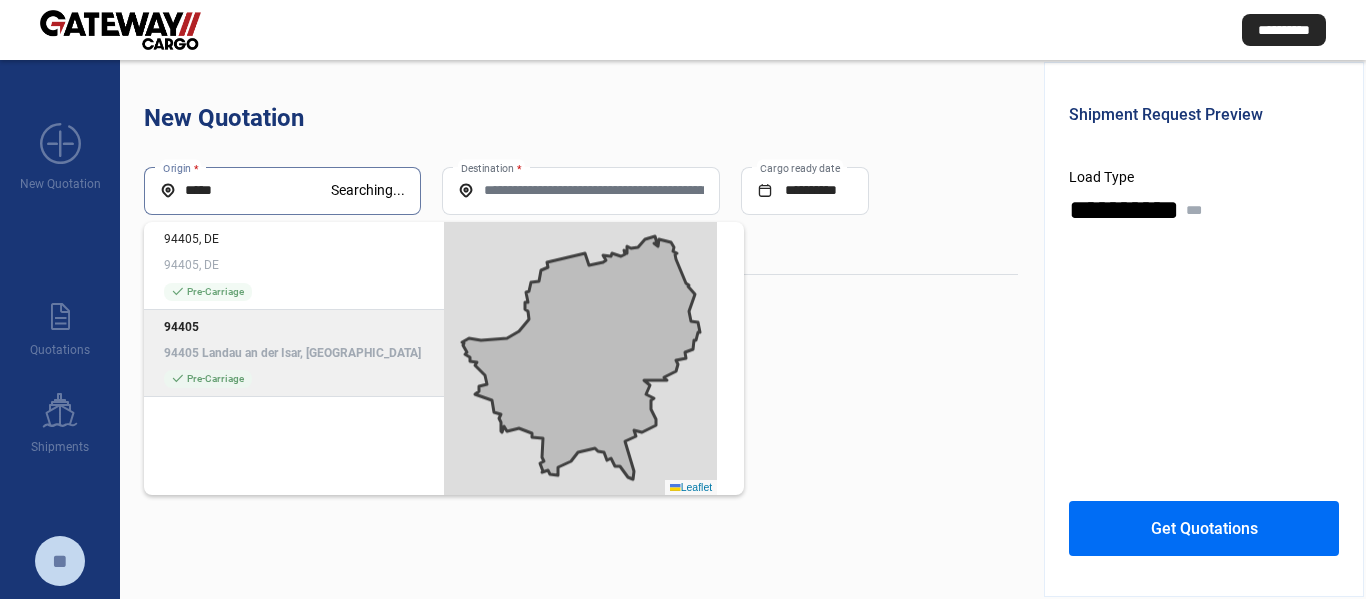 type on "*****" 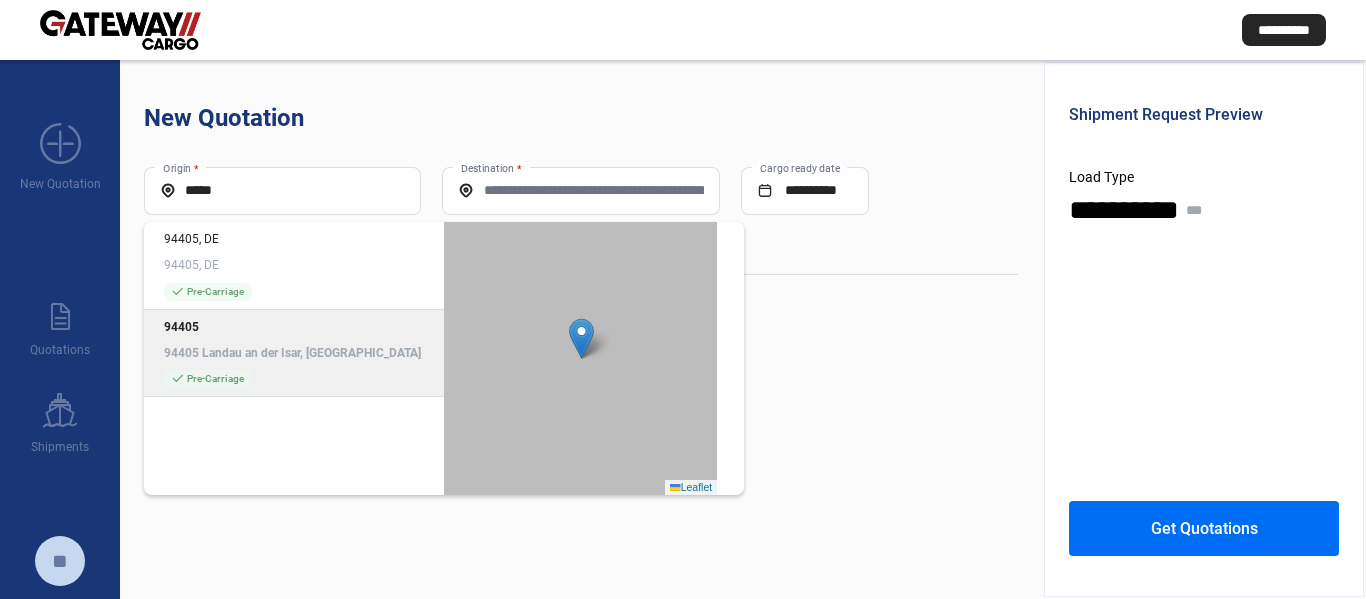 click on "94405 94405 [GEOGRAPHIC_DATA], [GEOGRAPHIC_DATA]" 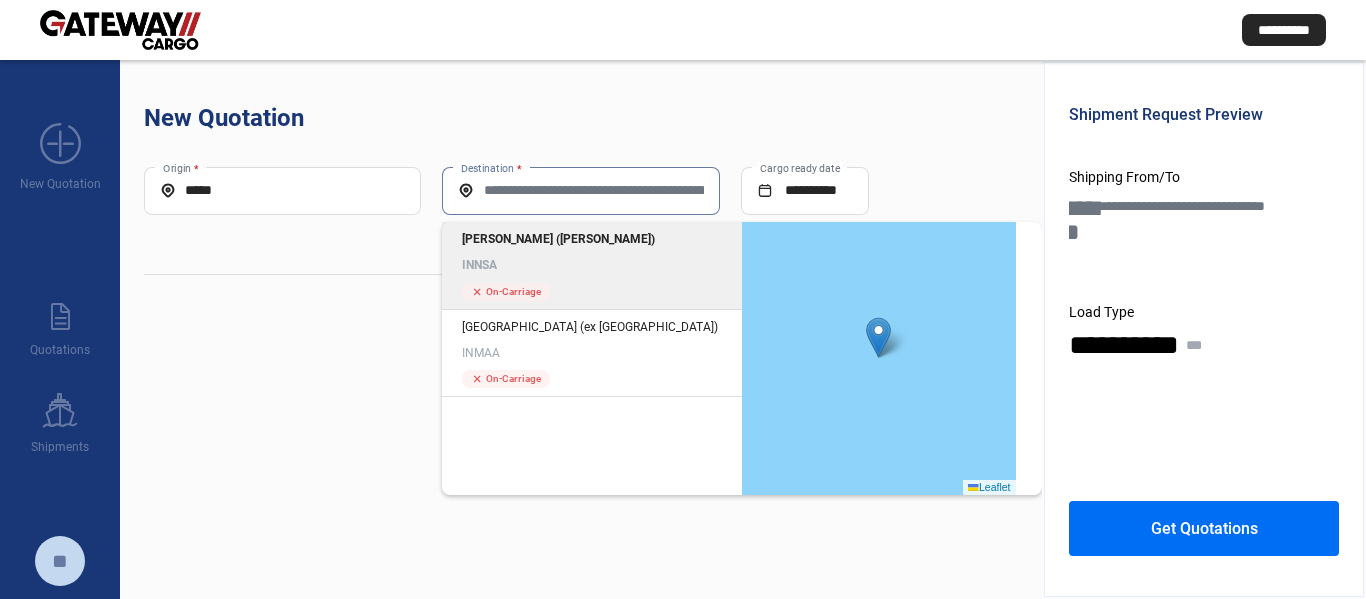 click on "Destination *" at bounding box center (580, 190) 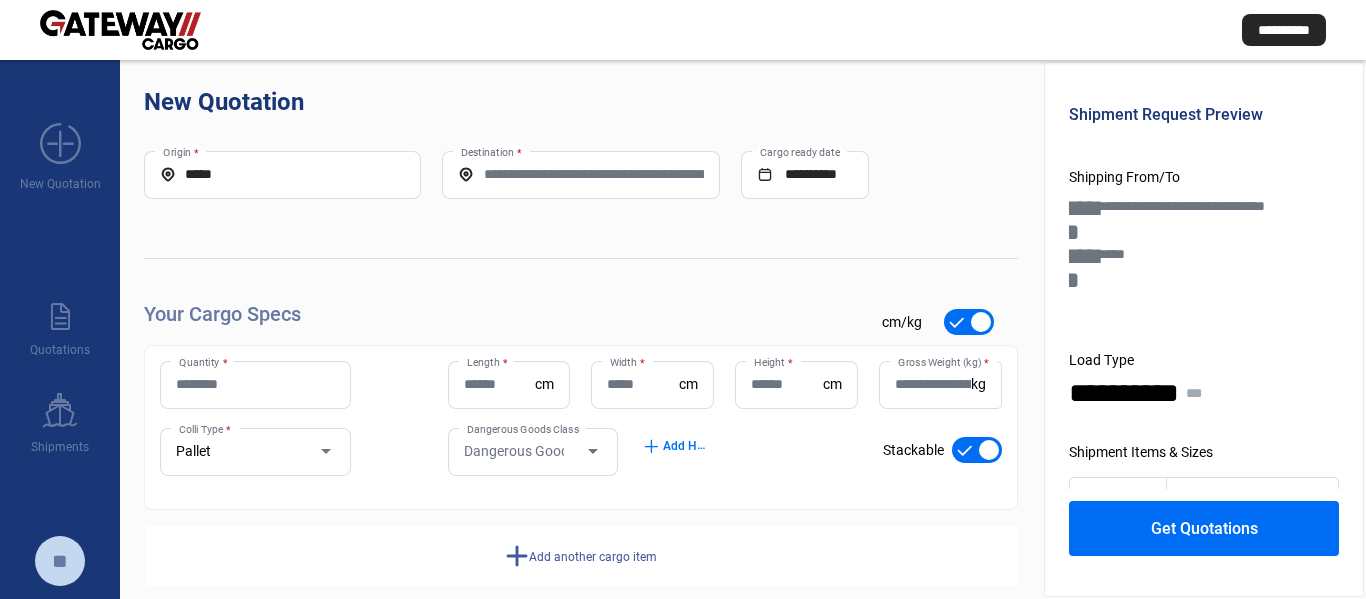 scroll, scrollTop: 44, scrollLeft: 0, axis: vertical 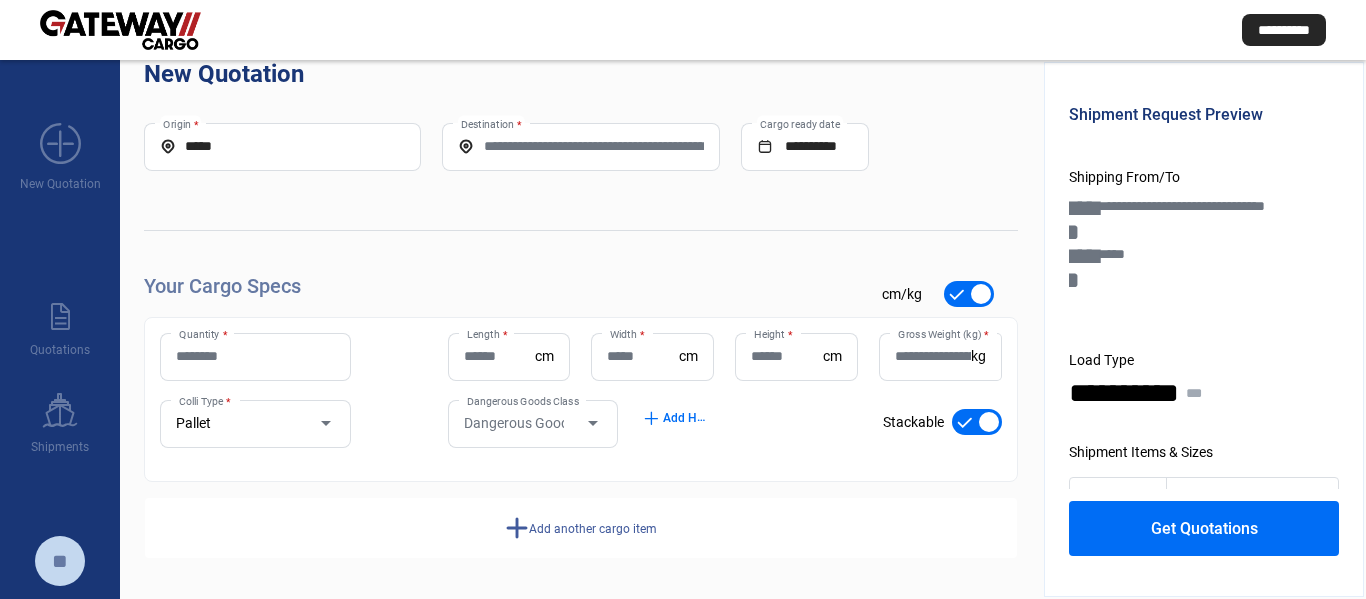 drag, startPoint x: 244, startPoint y: 350, endPoint x: 255, endPoint y: 358, distance: 13.601471 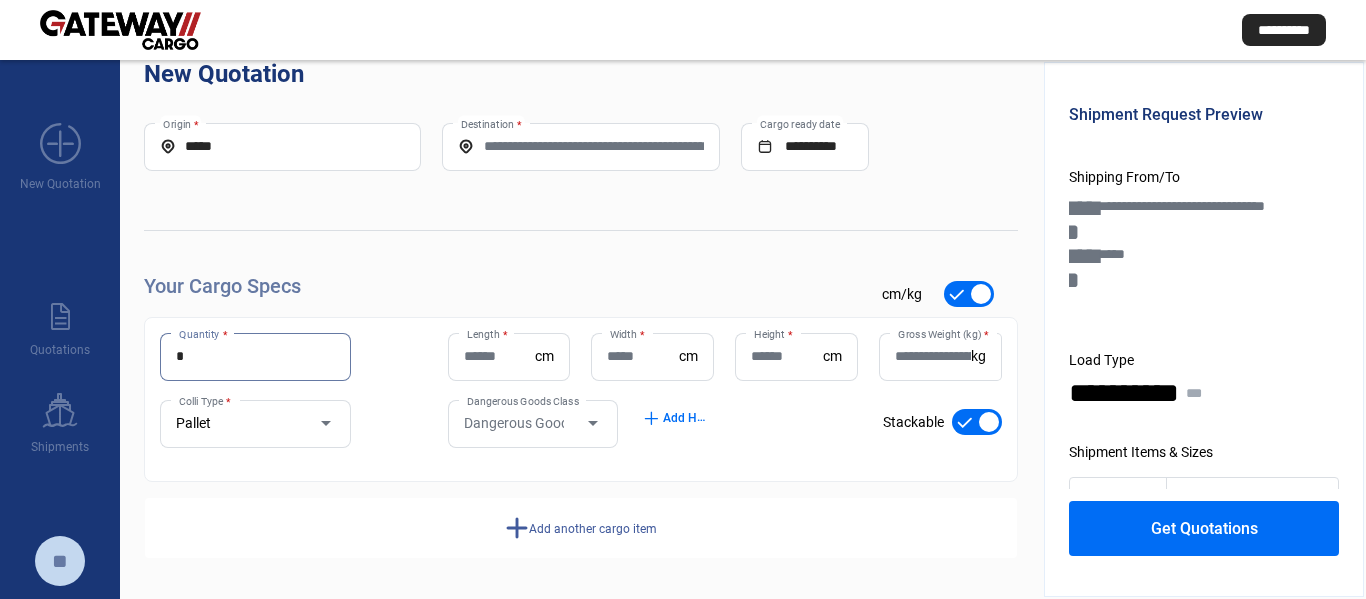 type on "*" 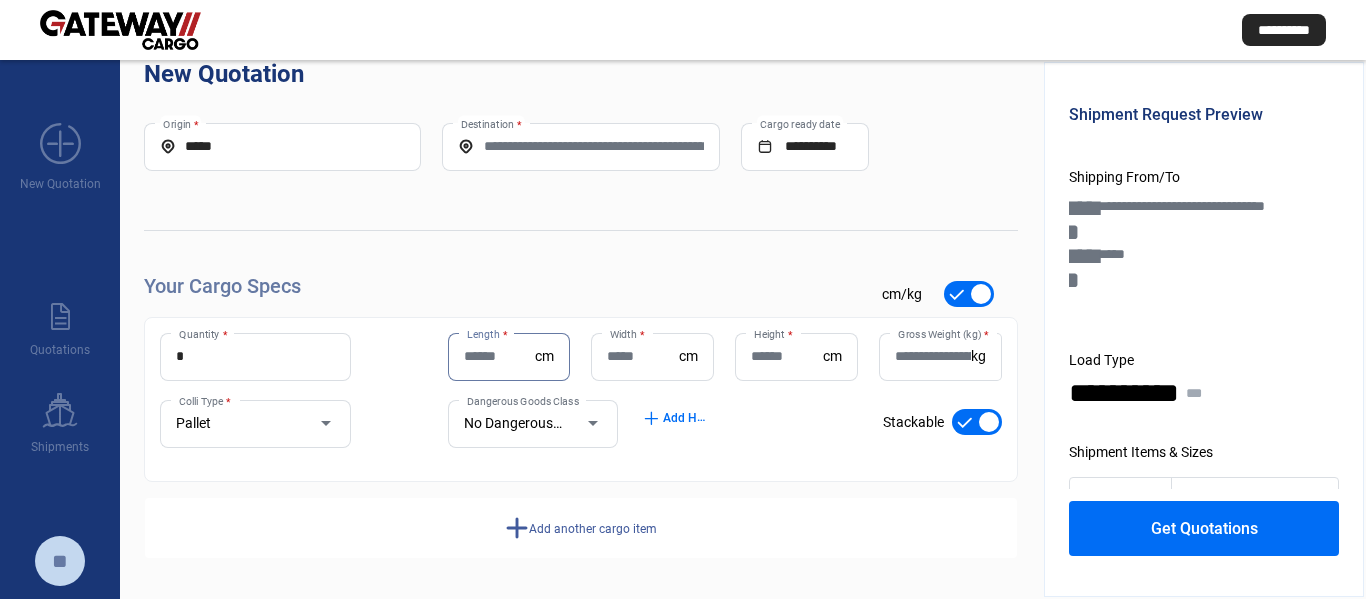 click on "Length  *" at bounding box center (500, 356) 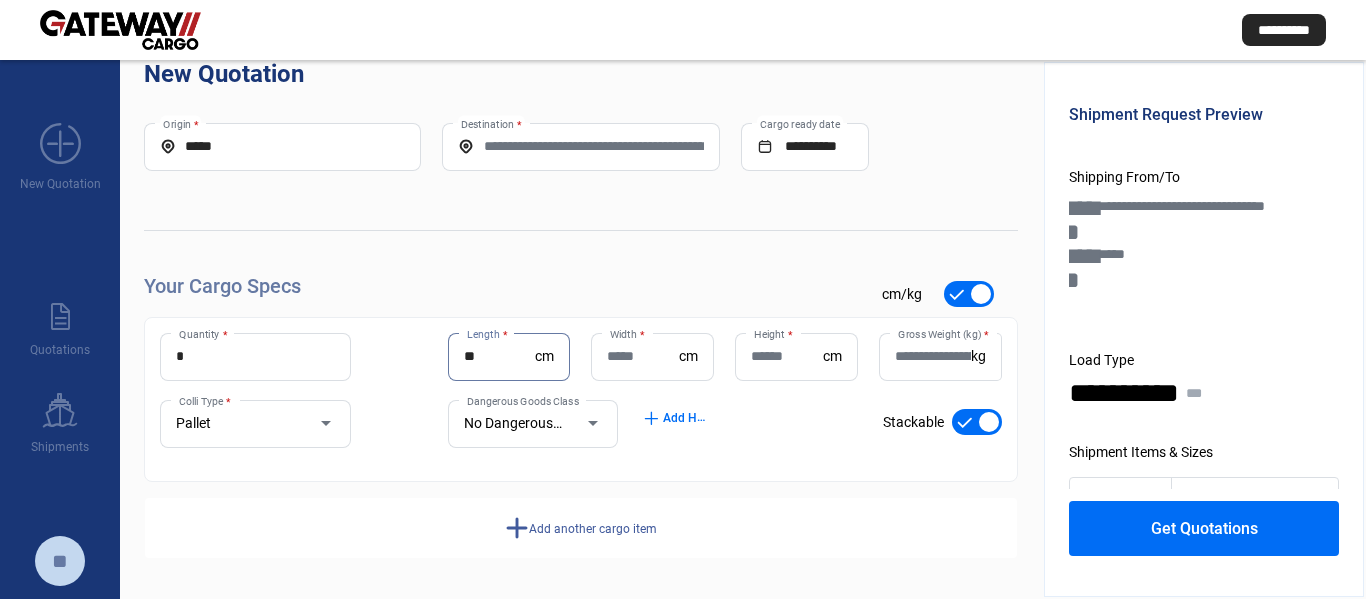 type on "**" 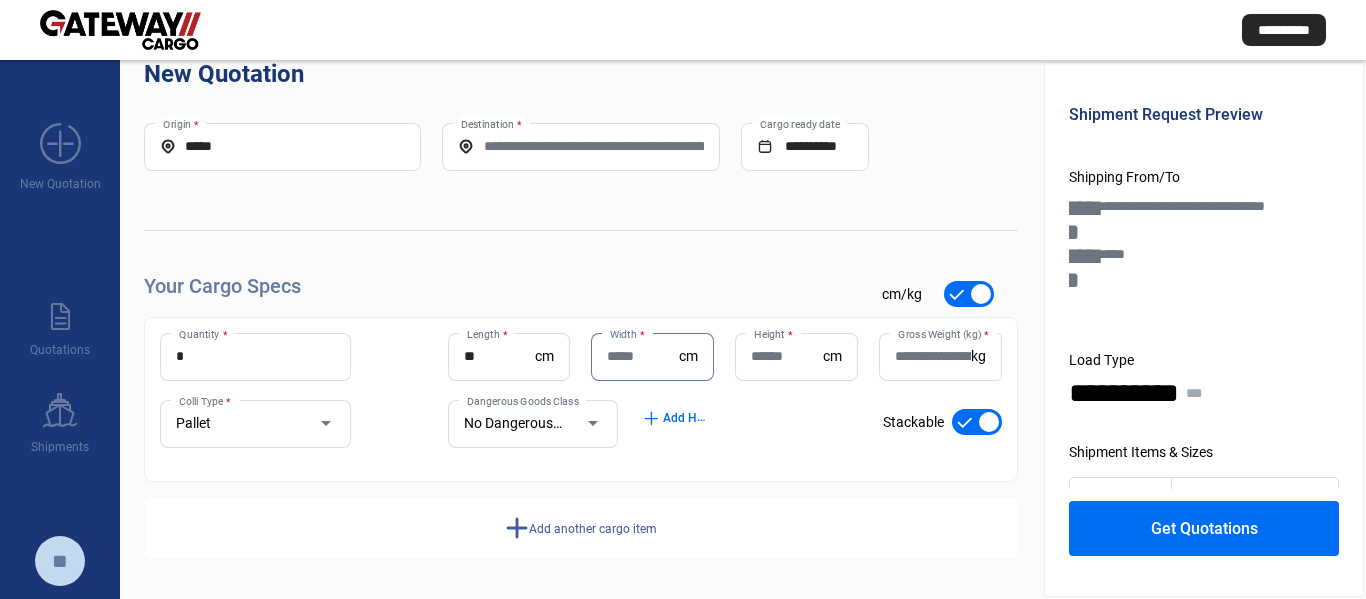 click on "Width  *" at bounding box center [643, 356] 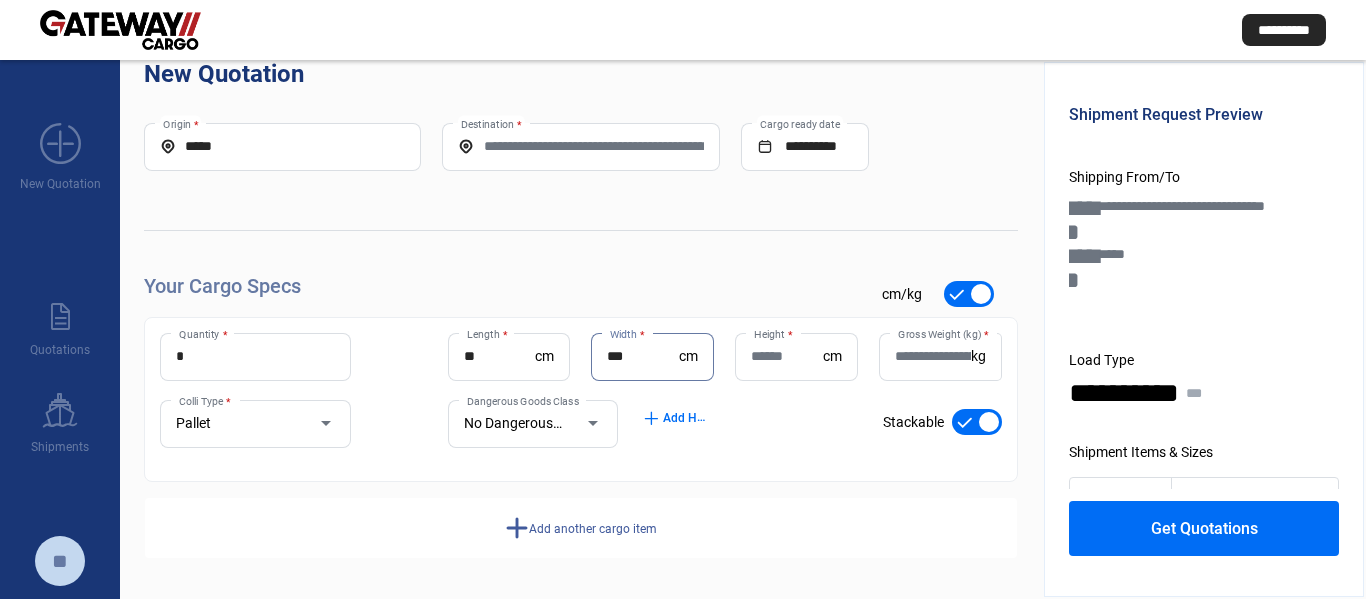 type on "***" 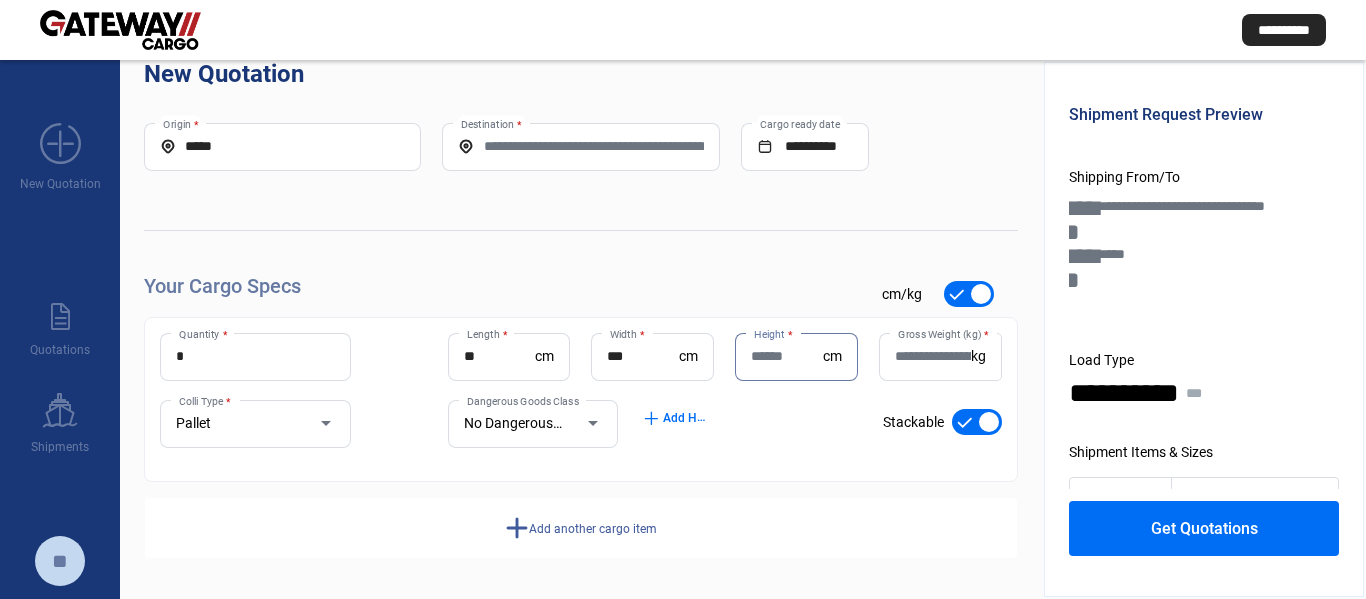 click on "Height  *" at bounding box center (787, 356) 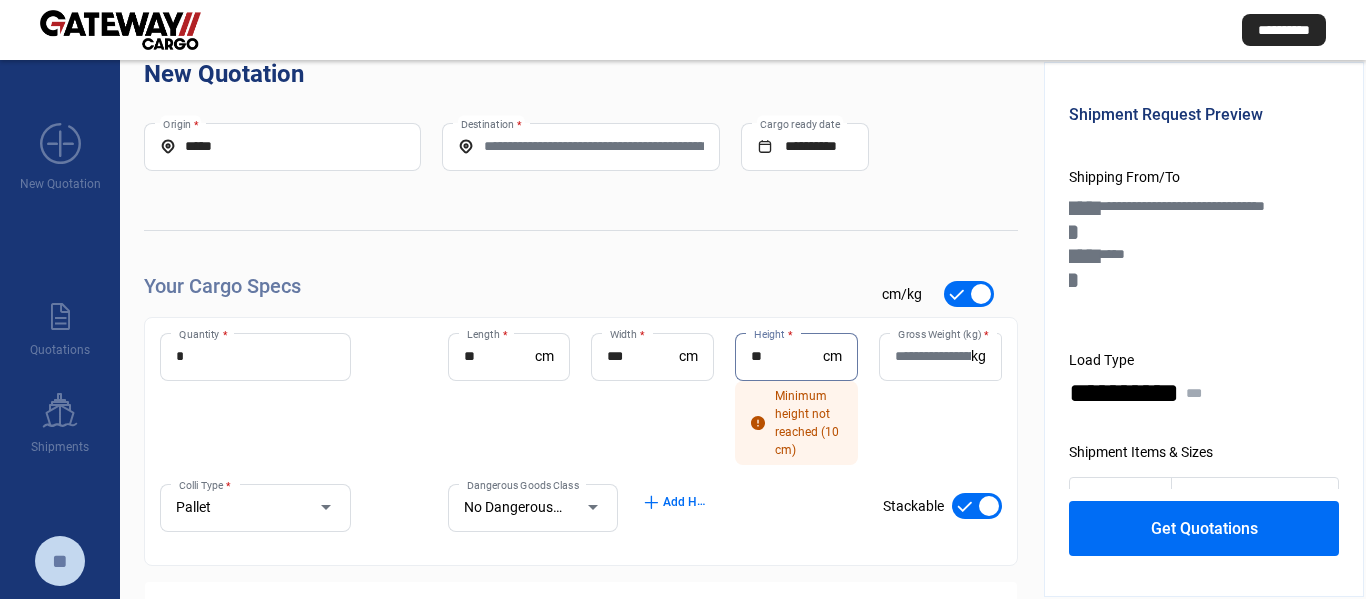 type on "**" 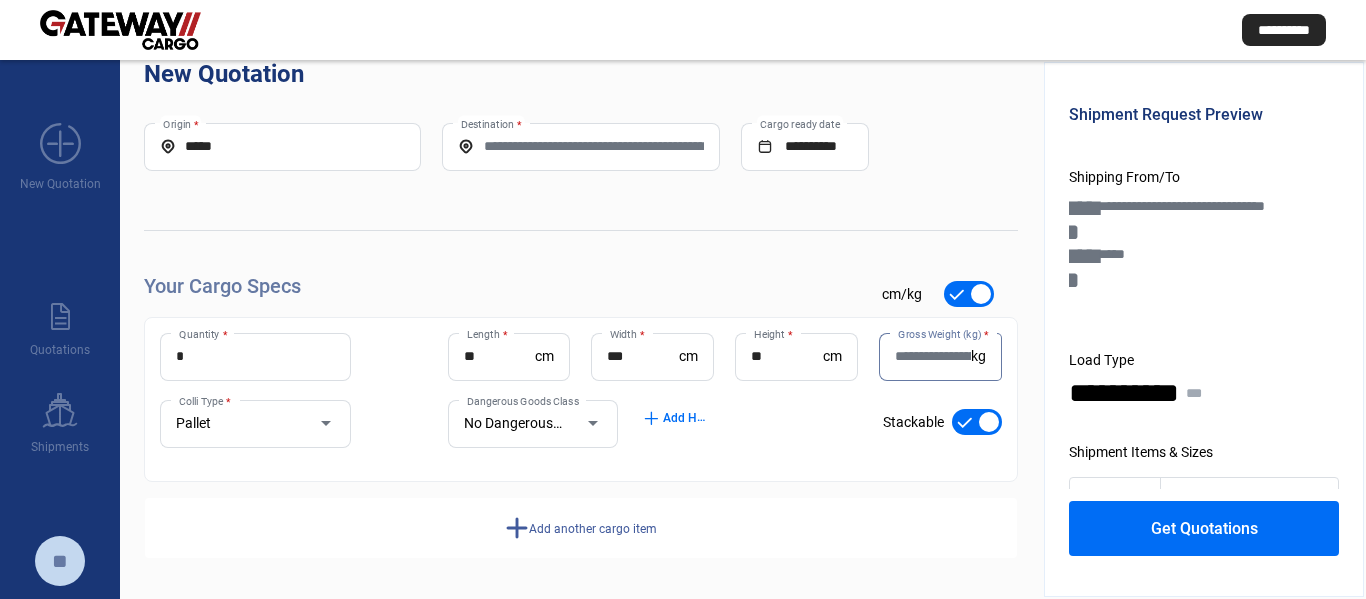 click on "Gross Weight (kg)  *" at bounding box center [933, 356] 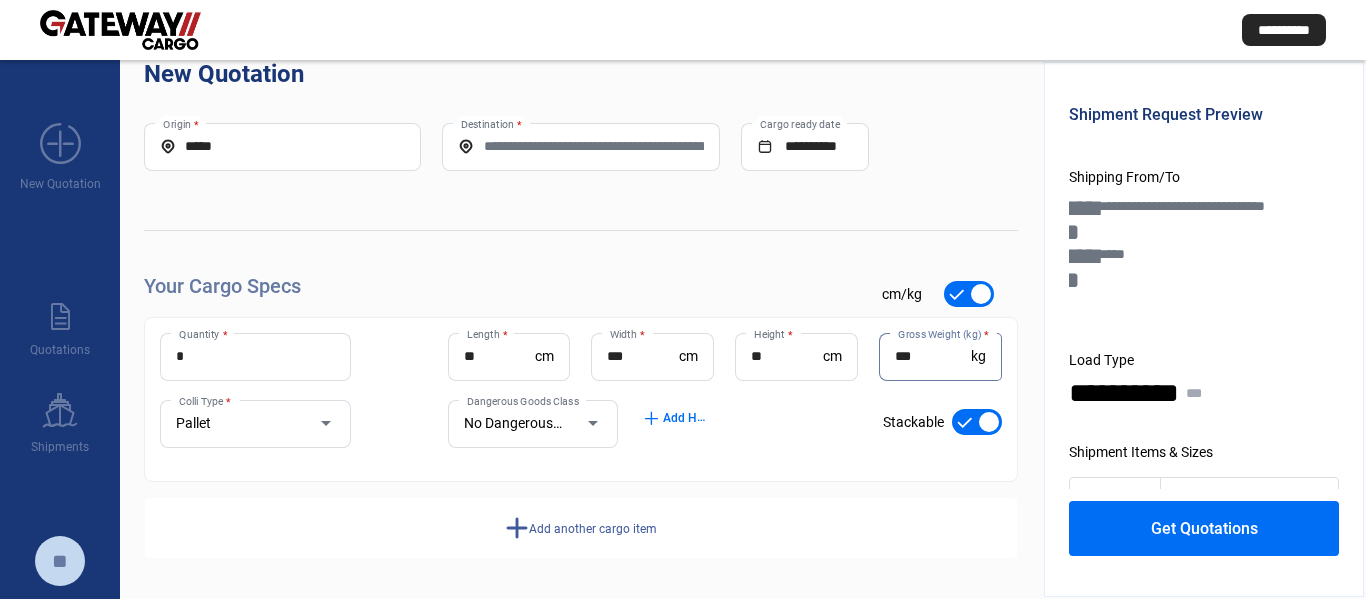 type on "***" 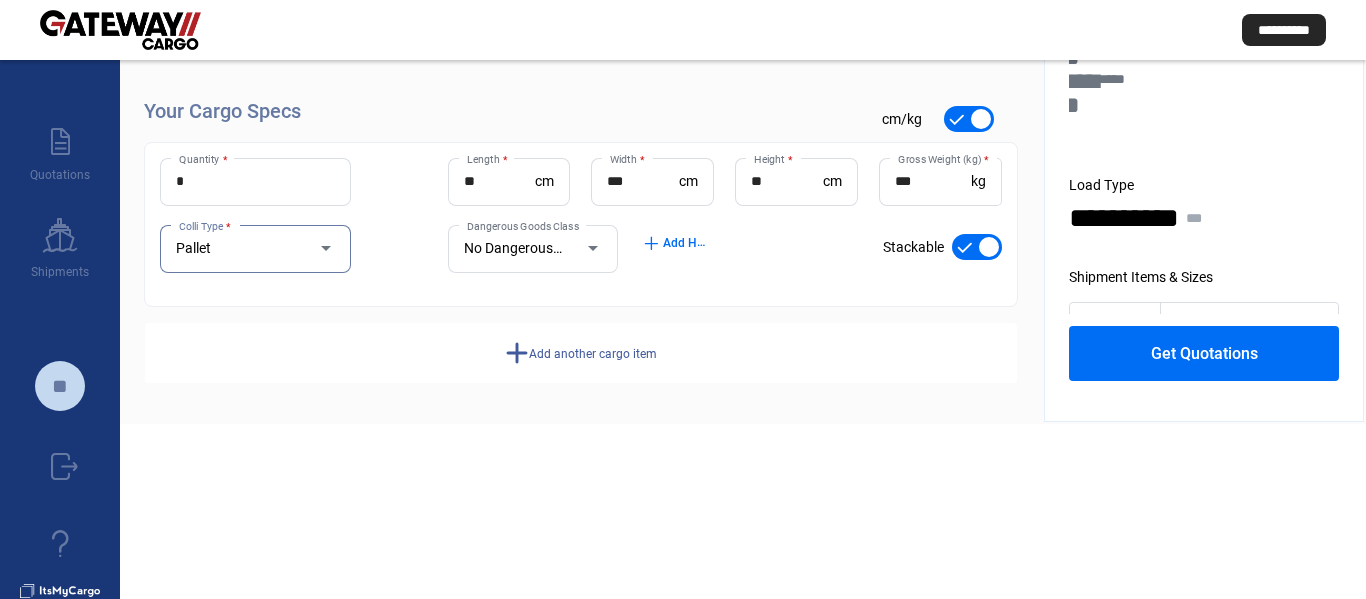 scroll, scrollTop: 220, scrollLeft: 0, axis: vertical 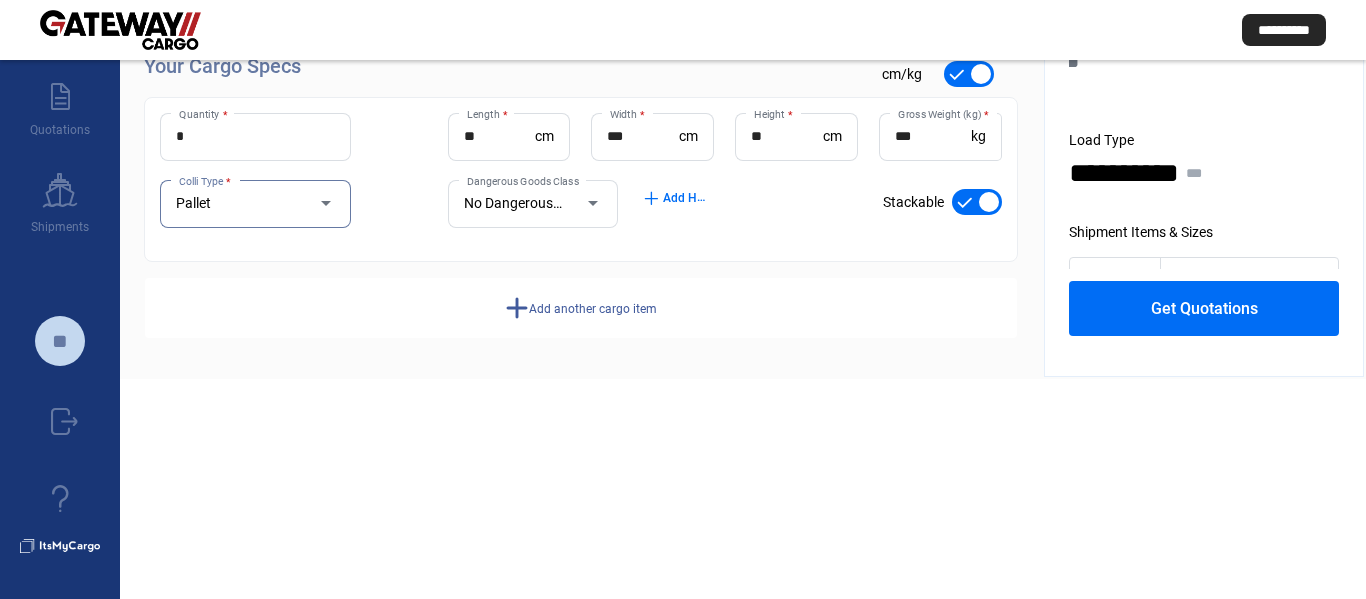 drag, startPoint x: 1227, startPoint y: 314, endPoint x: 1201, endPoint y: 316, distance: 26.076809 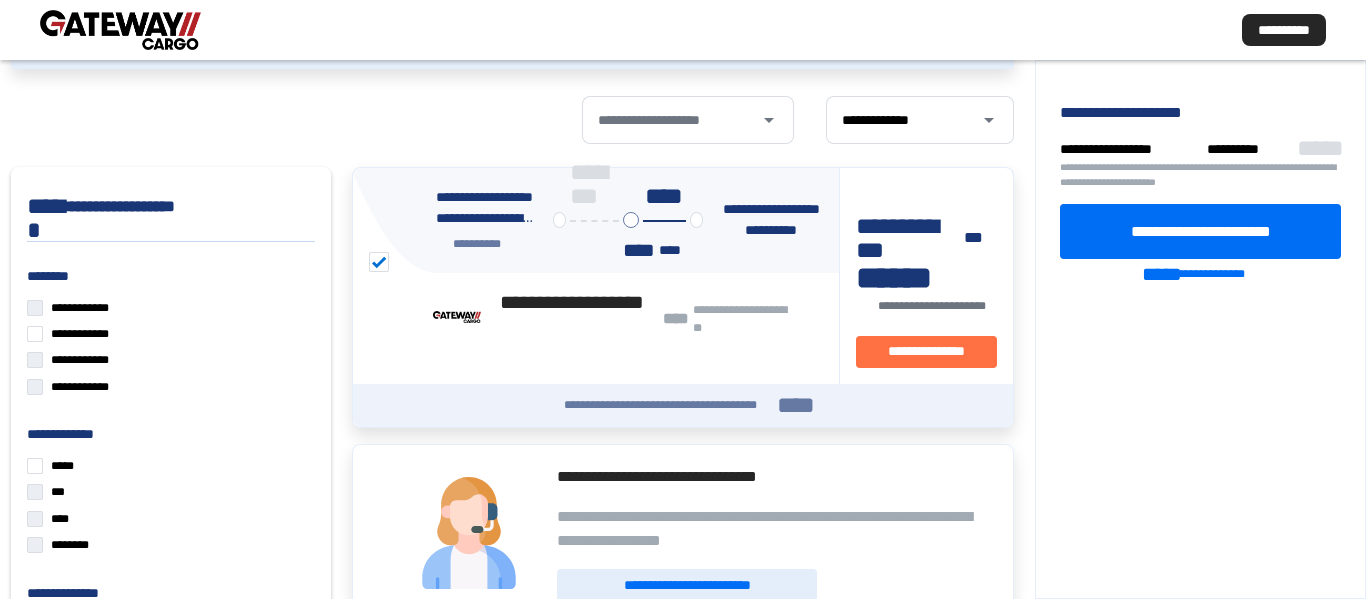 scroll, scrollTop: 220, scrollLeft: 0, axis: vertical 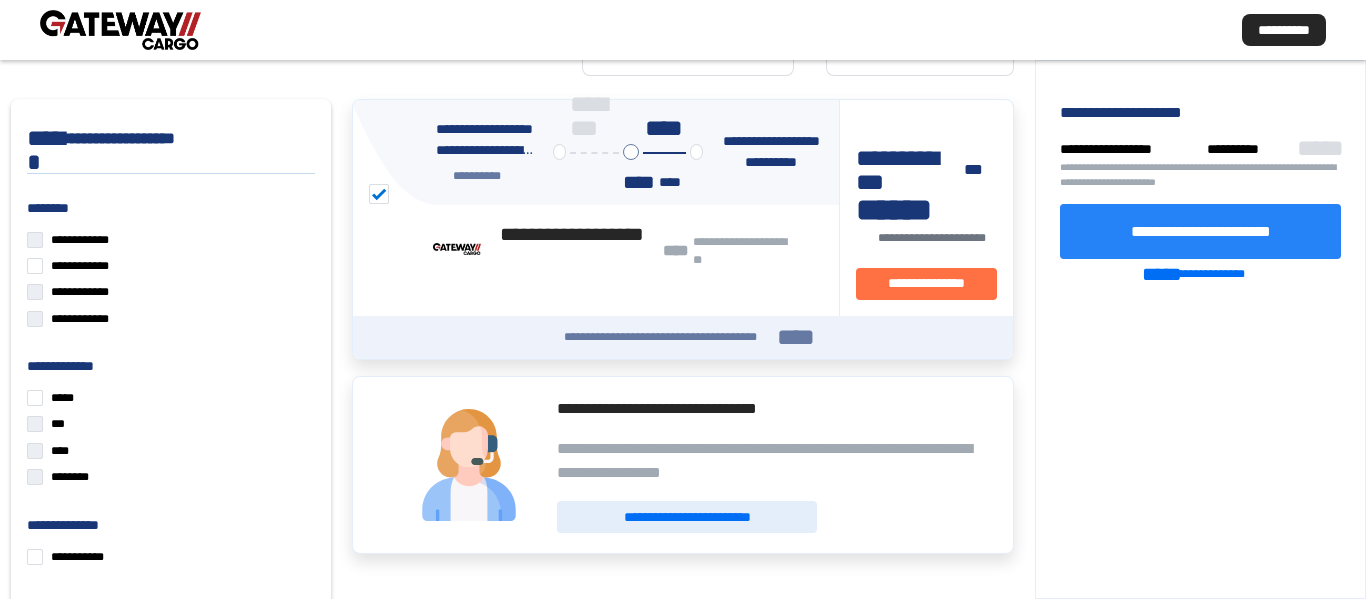 click on "**********" 